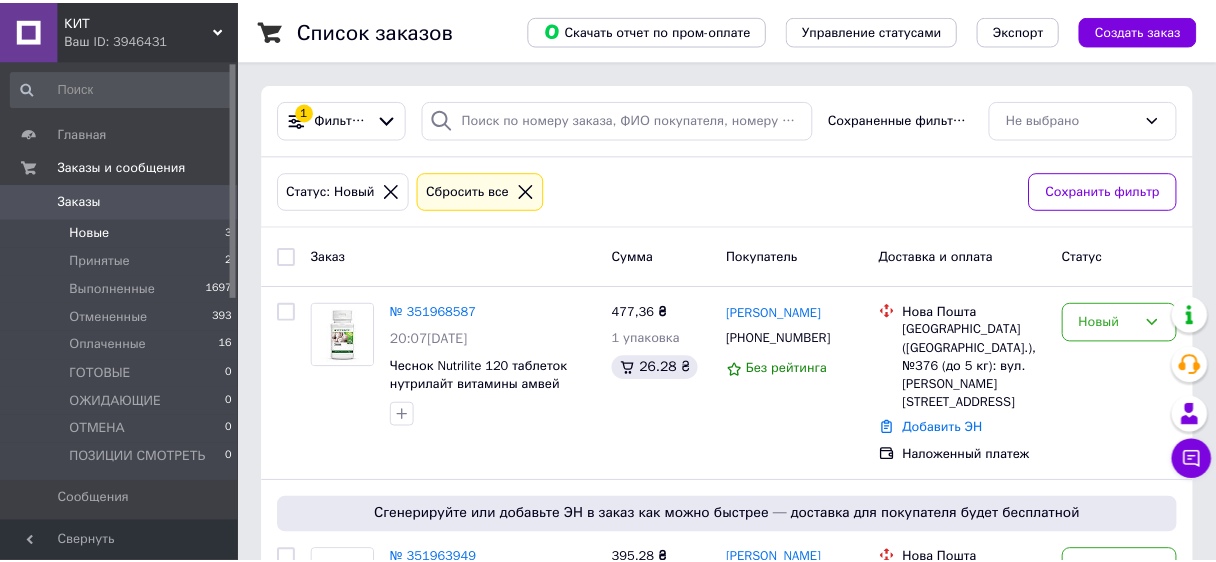 scroll, scrollTop: 0, scrollLeft: 0, axis: both 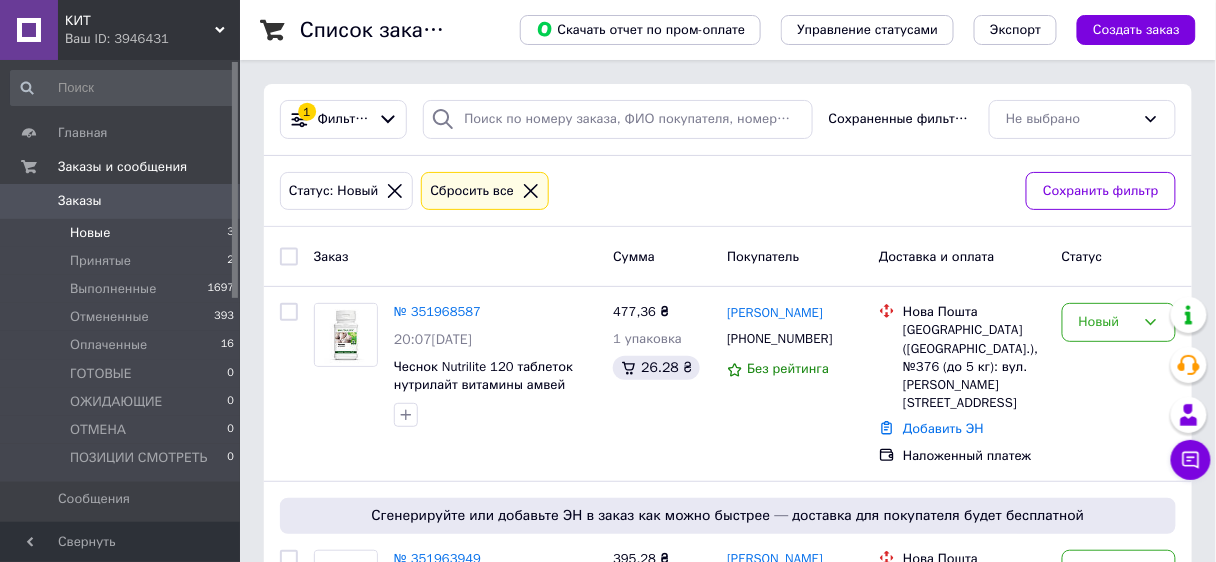 click on "Новые 3" at bounding box center [123, 233] 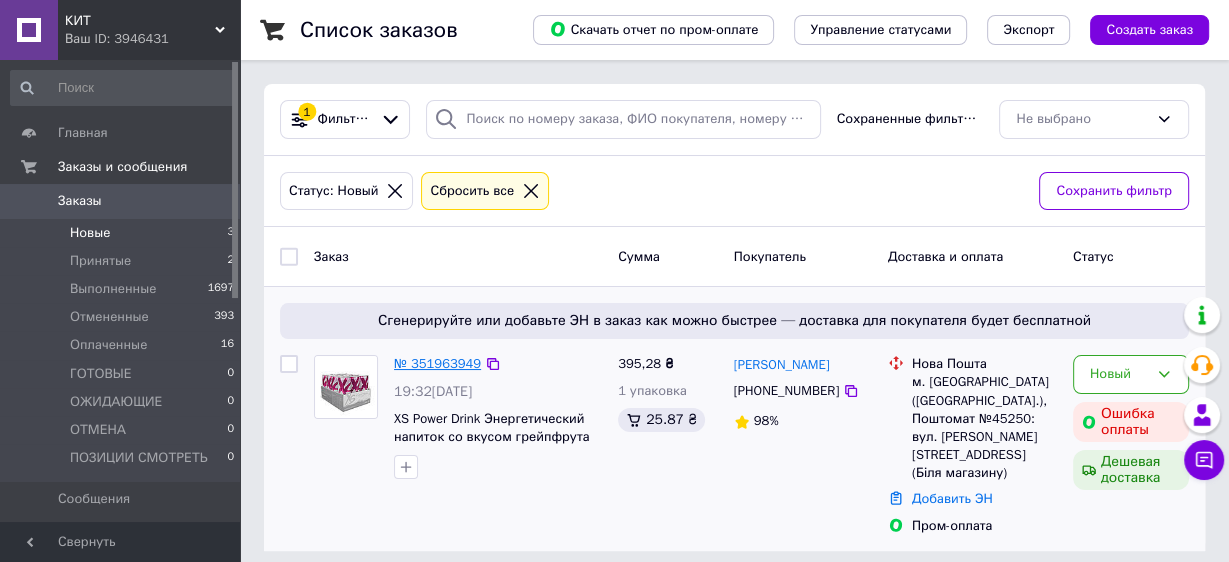 click on "№ 351963949" at bounding box center [437, 363] 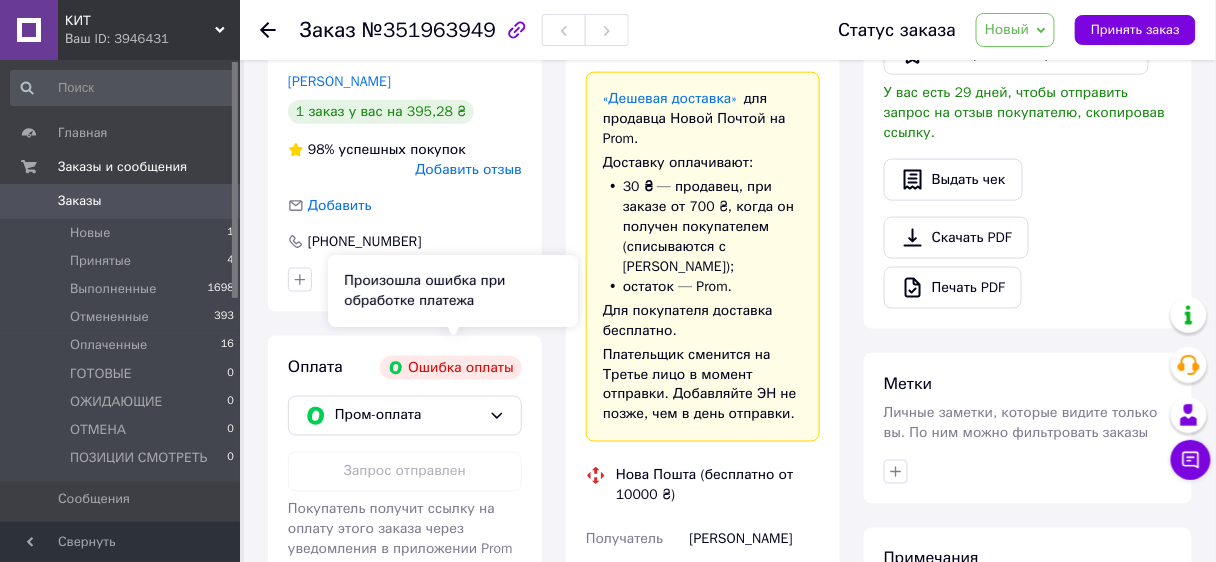scroll, scrollTop: 640, scrollLeft: 0, axis: vertical 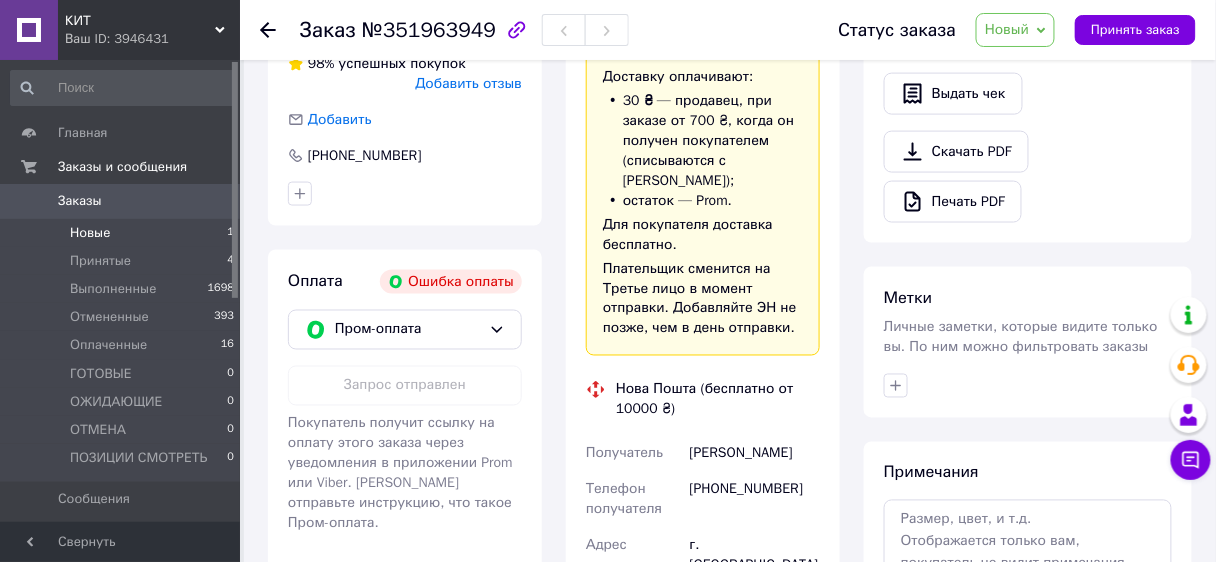 click on "Новые 1" at bounding box center (123, 233) 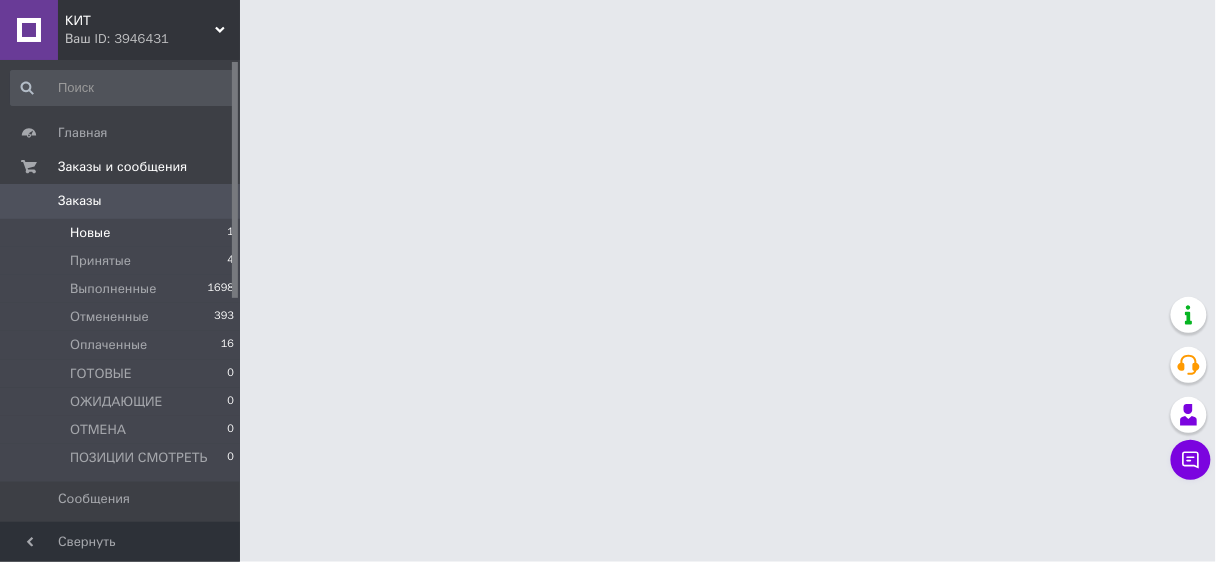scroll, scrollTop: 0, scrollLeft: 0, axis: both 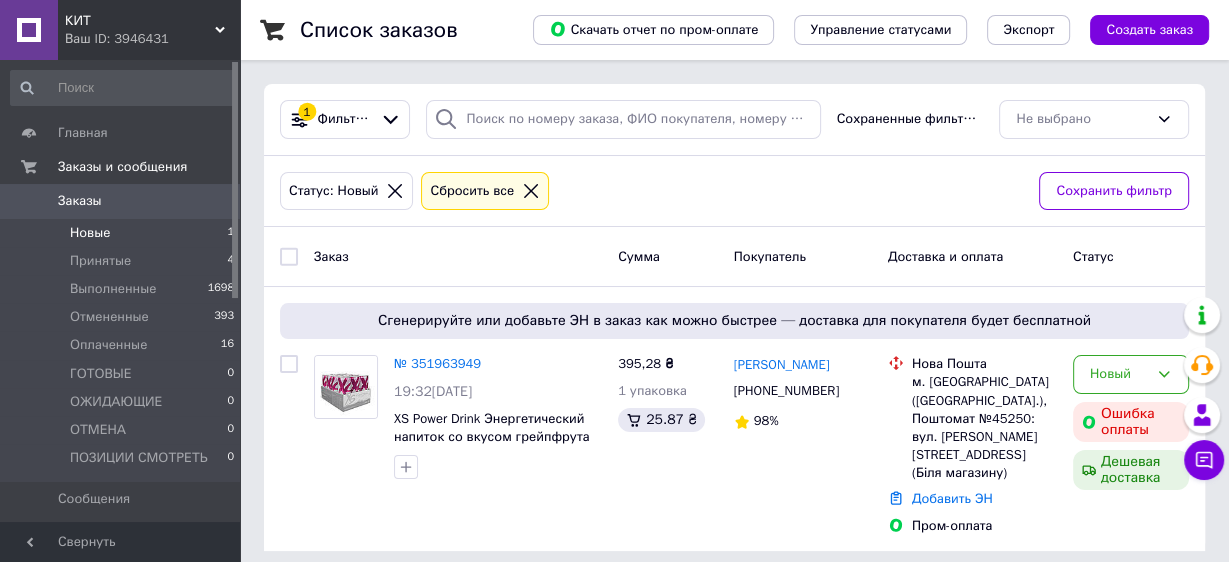 click at bounding box center [346, 417] 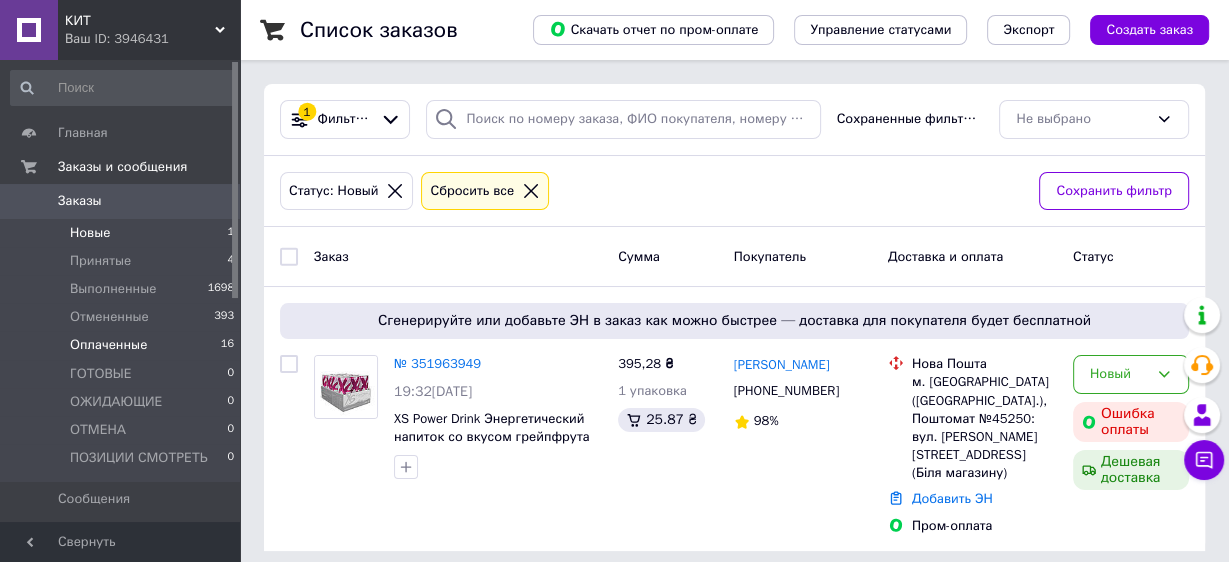click on "Оплаченные" at bounding box center (108, 345) 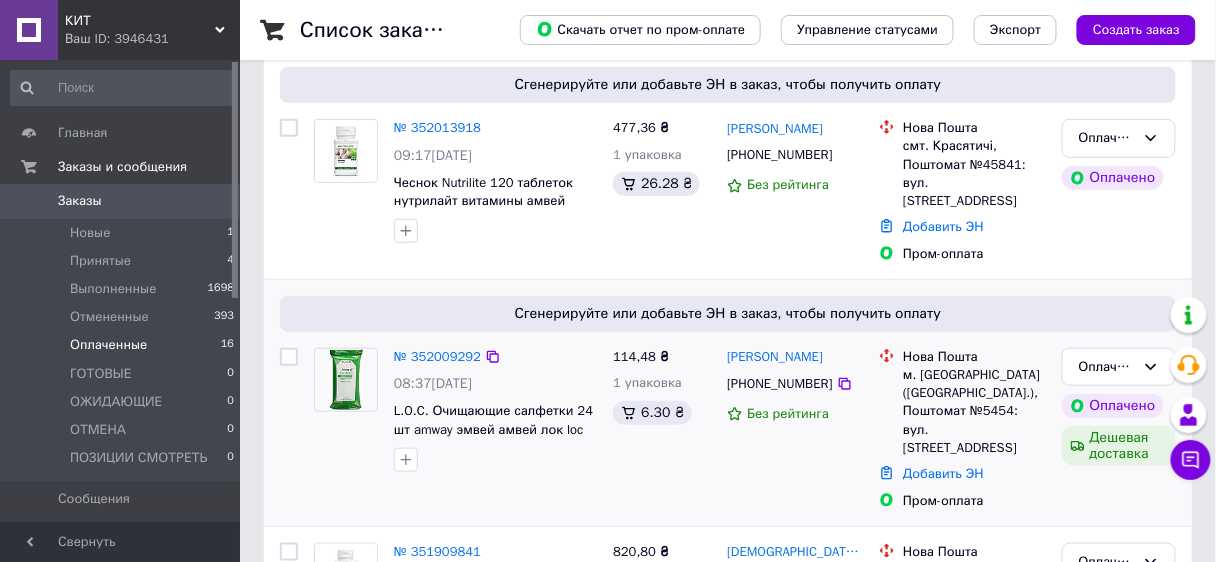 scroll, scrollTop: 0, scrollLeft: 0, axis: both 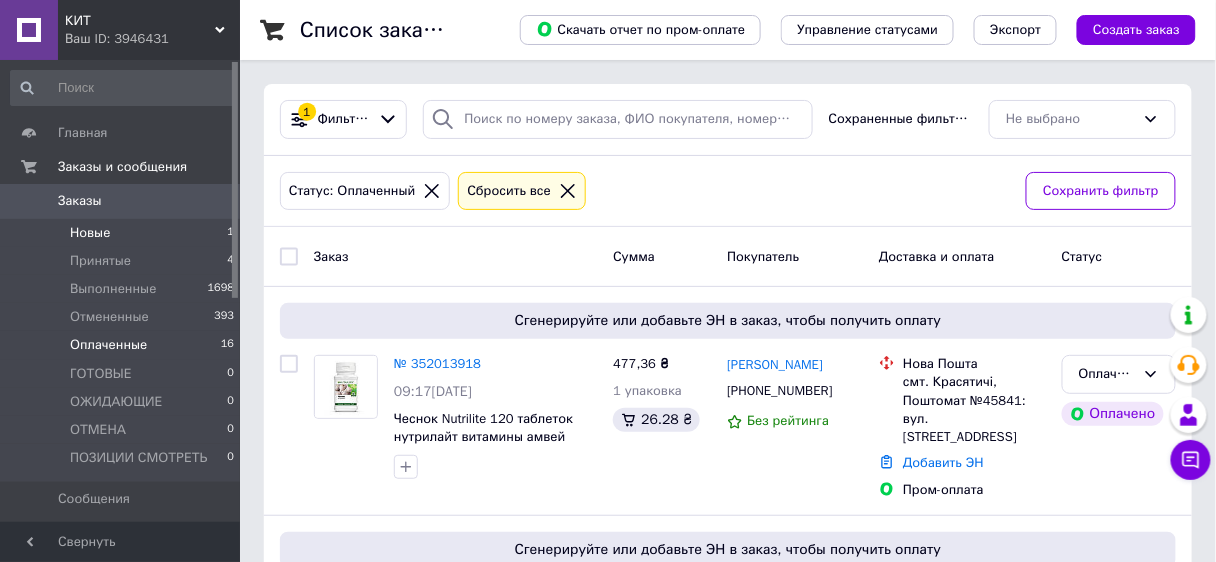 click on "Новые 1" at bounding box center [123, 233] 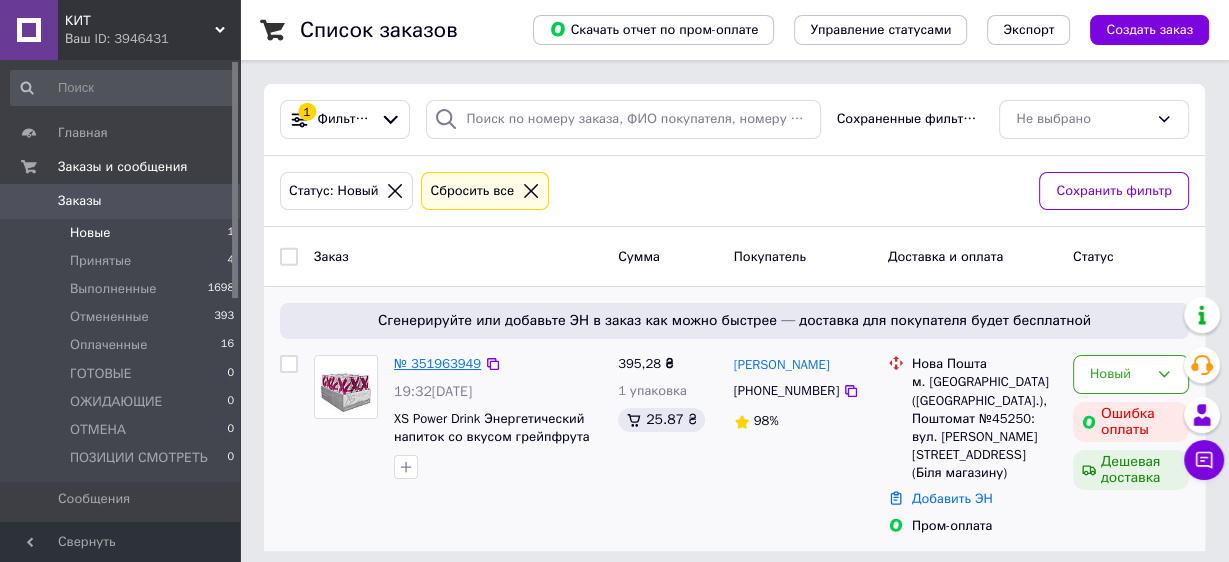 click on "№ 351963949" at bounding box center [437, 363] 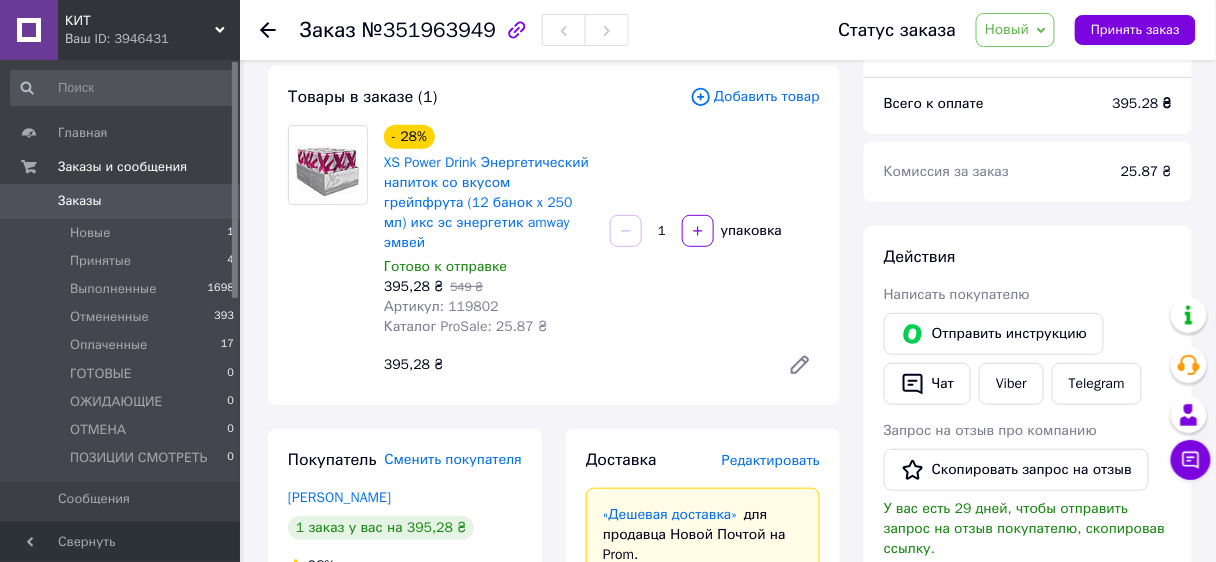 scroll, scrollTop: 0, scrollLeft: 0, axis: both 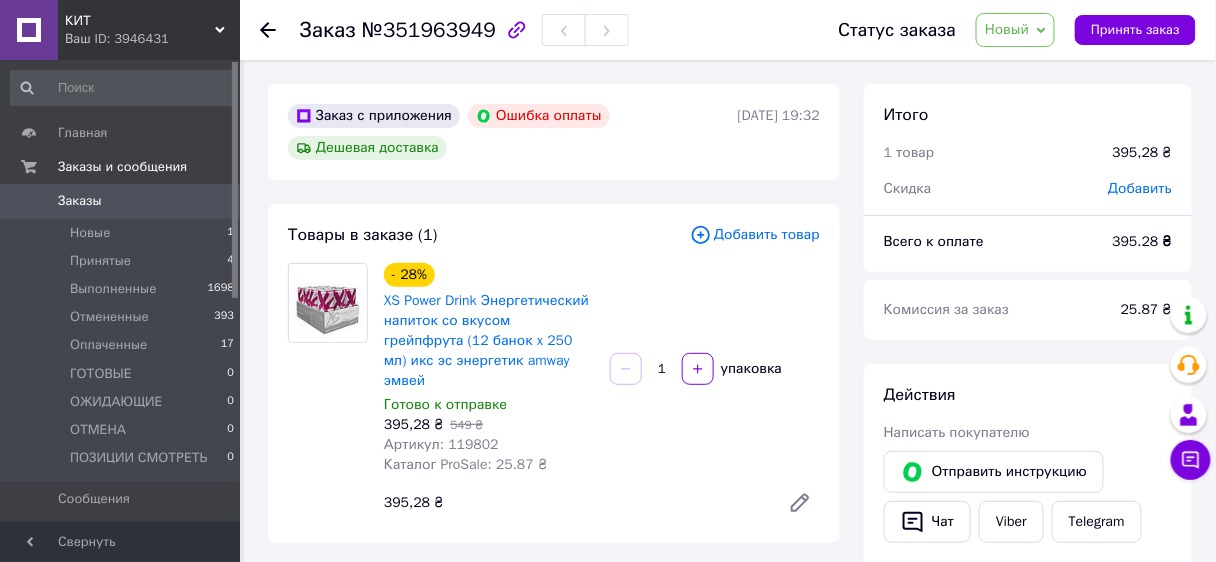 click 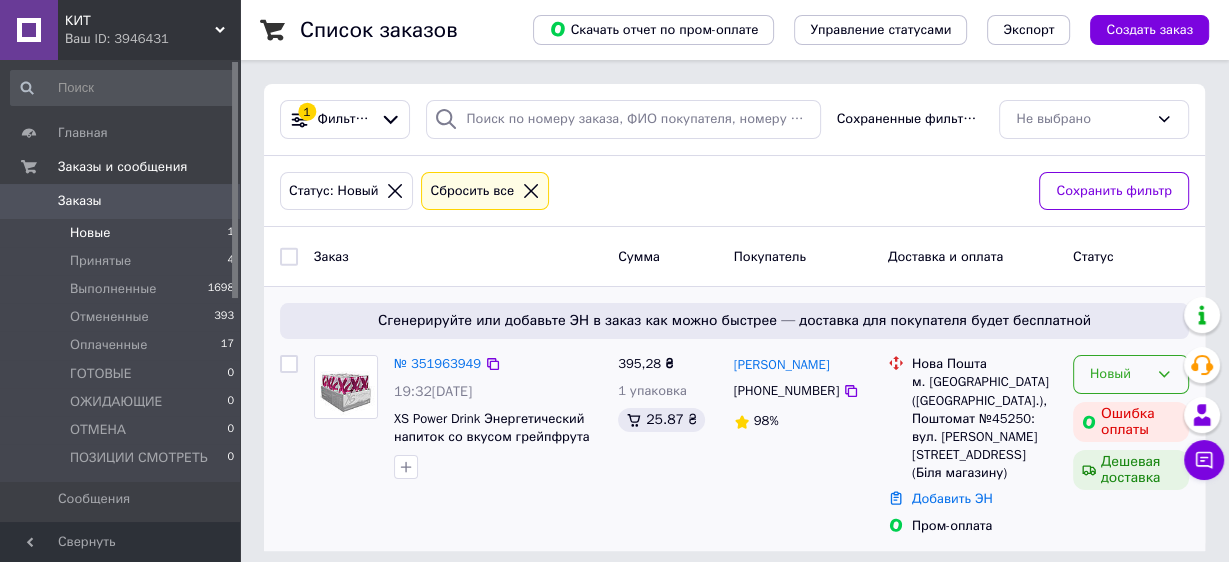 click on "Новый" at bounding box center (1119, 374) 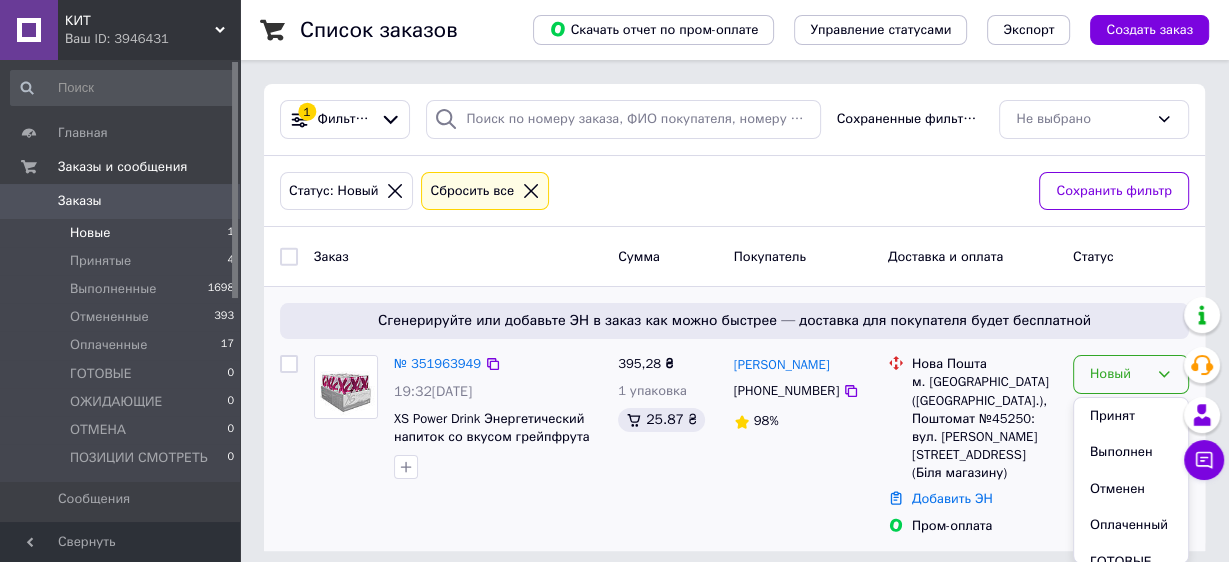 click on "Принят" at bounding box center (1131, 416) 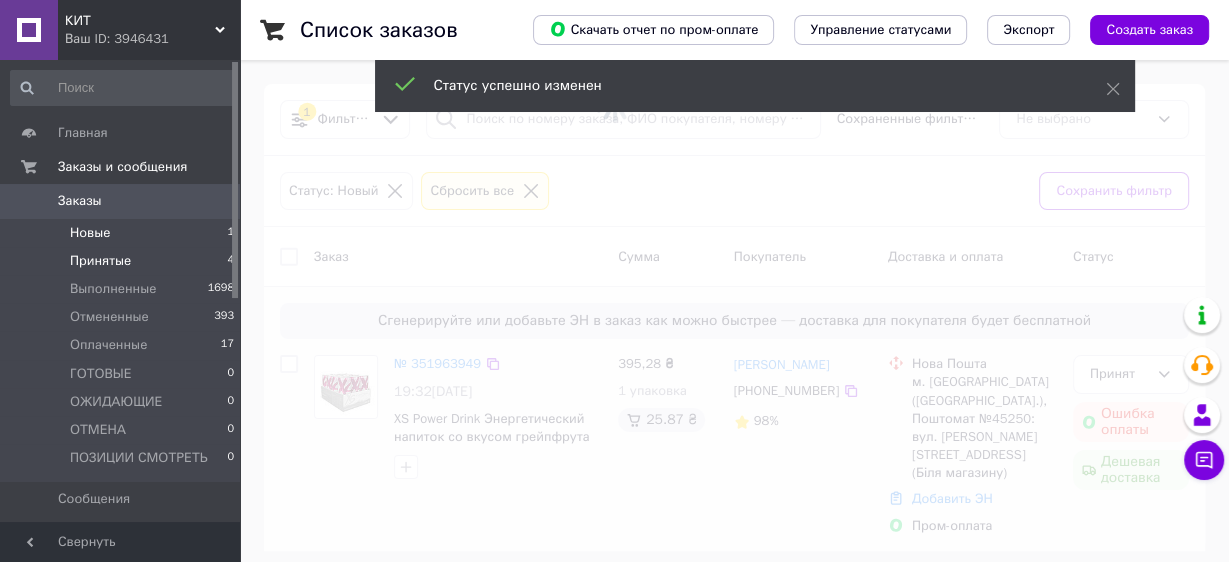 click on "Принятые 4" at bounding box center [123, 261] 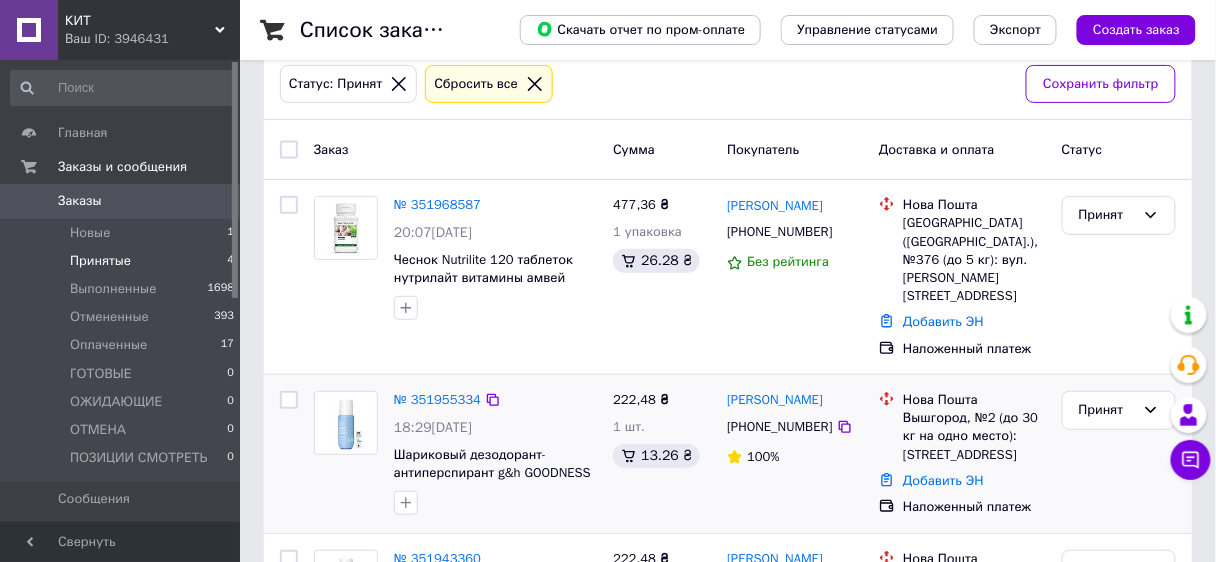 scroll, scrollTop: 80, scrollLeft: 0, axis: vertical 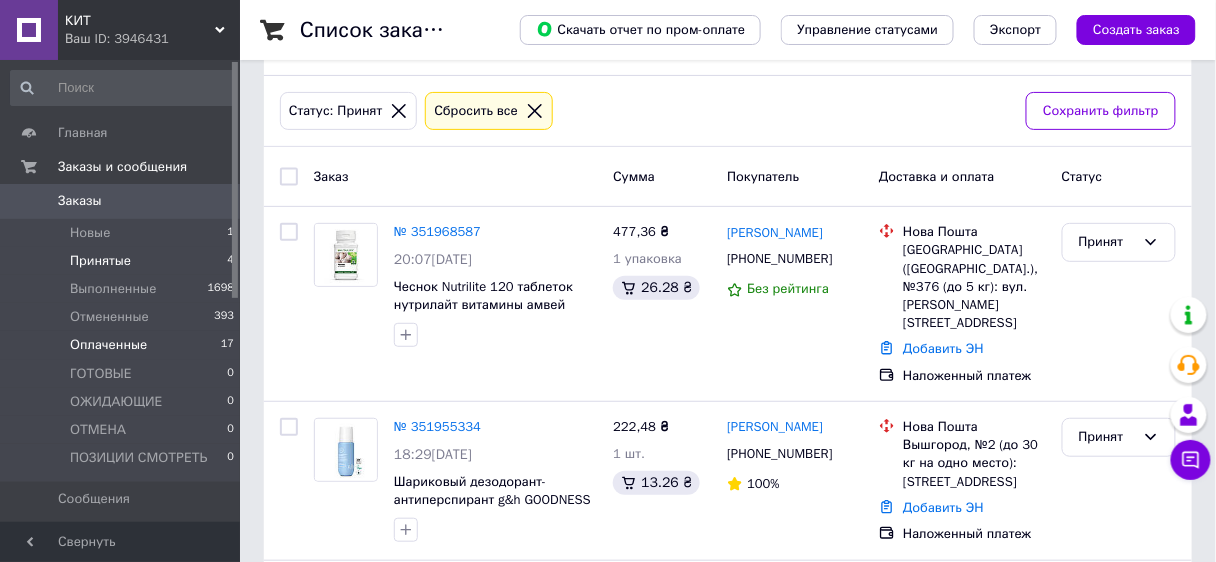 click on "Оплаченные" at bounding box center (108, 345) 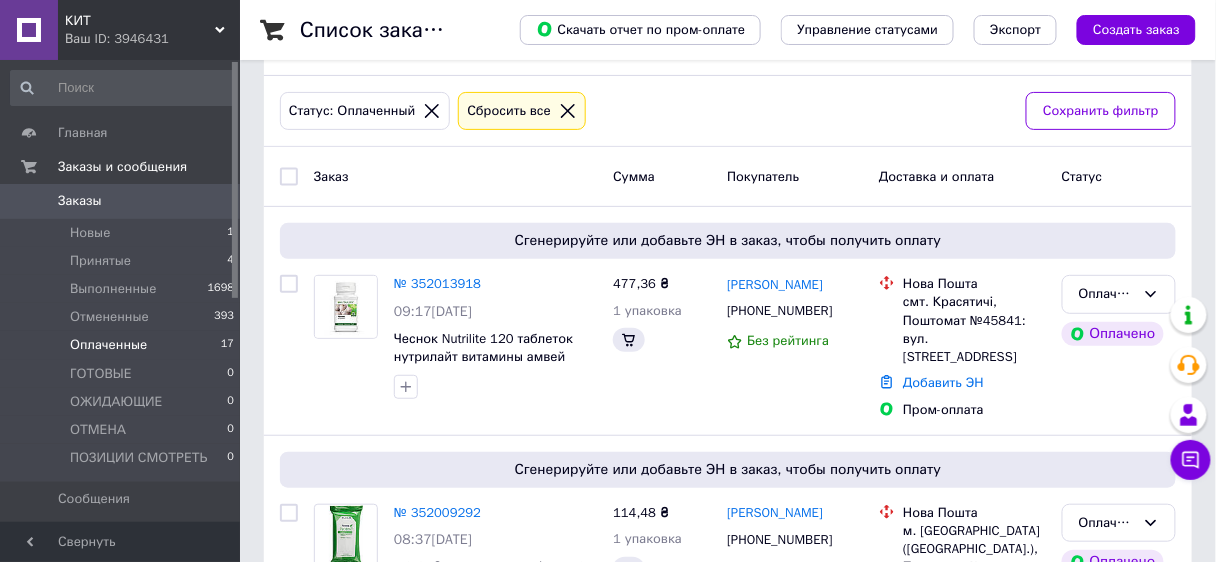 scroll, scrollTop: 0, scrollLeft: 0, axis: both 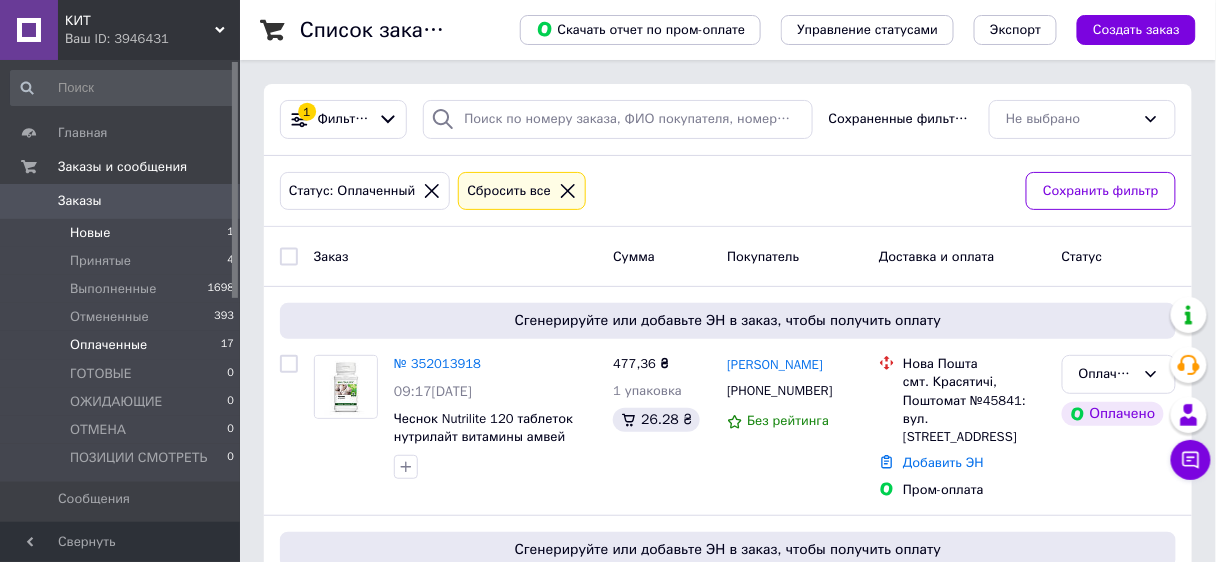 click on "Новые" at bounding box center [90, 233] 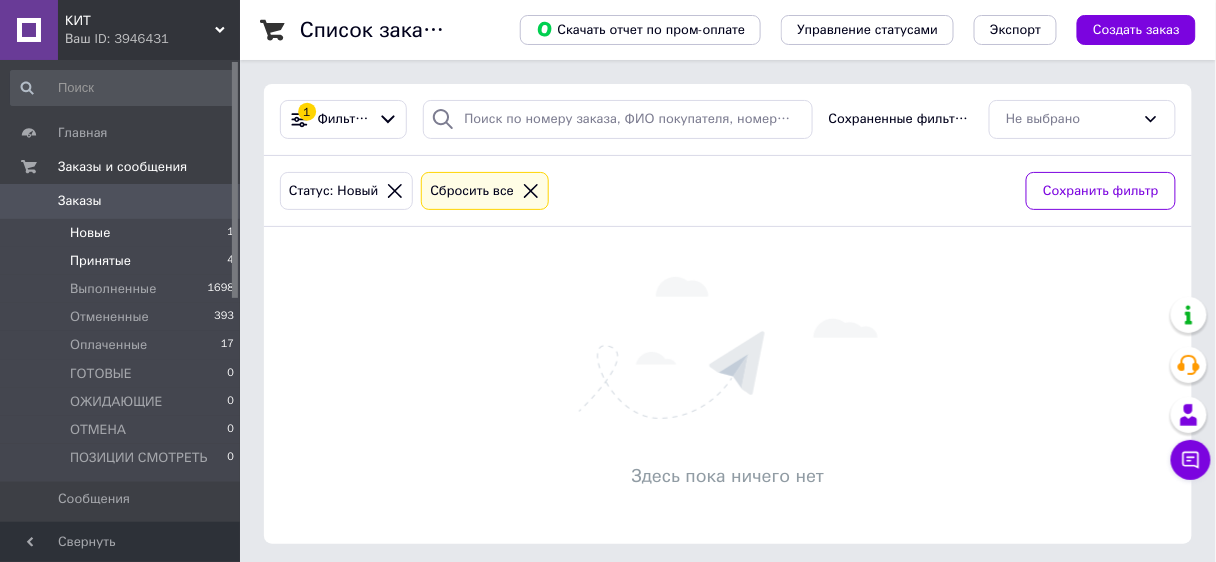 click on "Принятые" at bounding box center [100, 261] 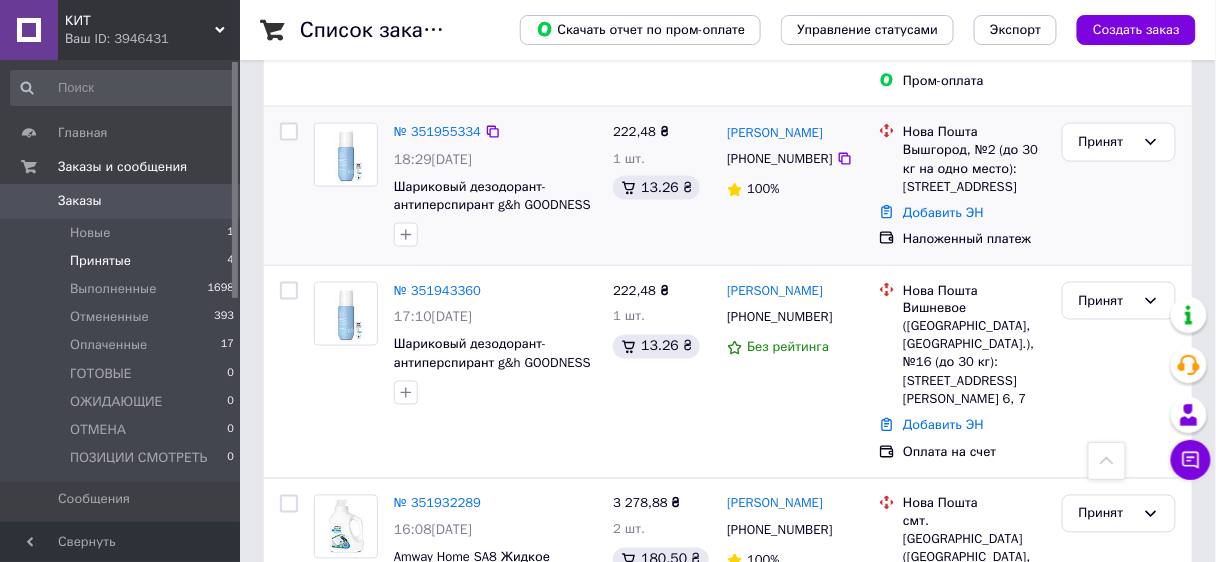 scroll, scrollTop: 699, scrollLeft: 0, axis: vertical 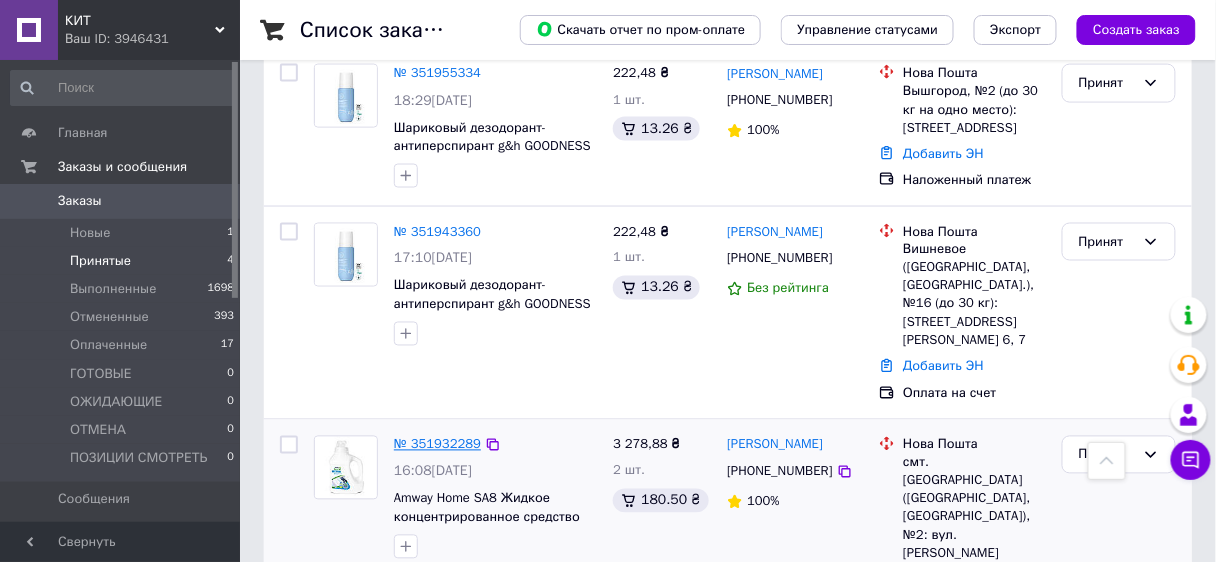 click on "№ 351932289" at bounding box center [437, 444] 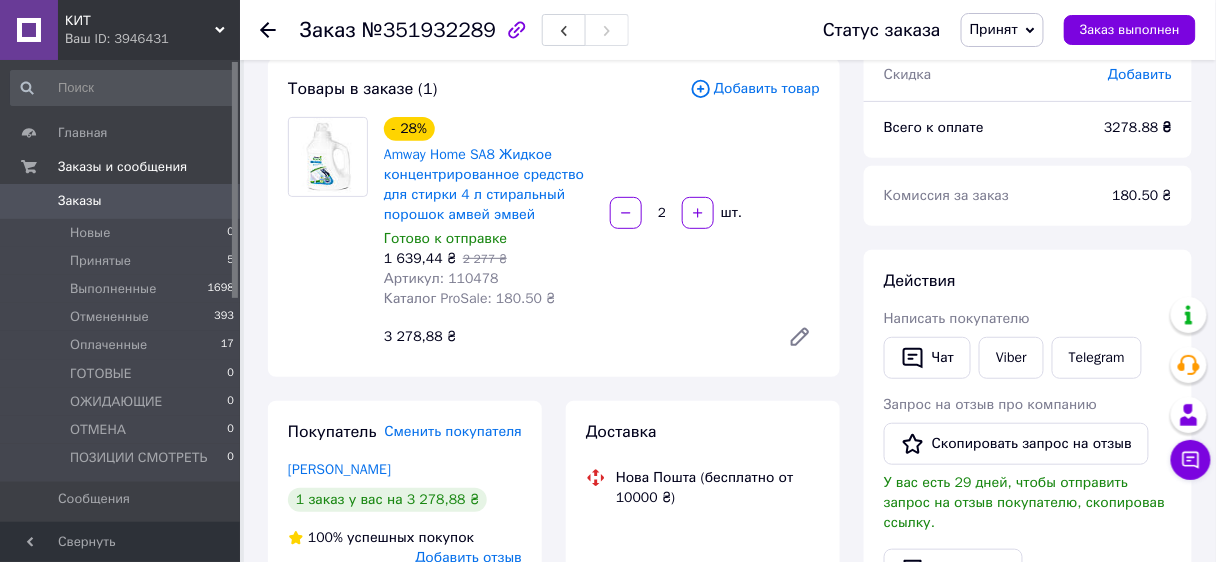 scroll, scrollTop: 107, scrollLeft: 0, axis: vertical 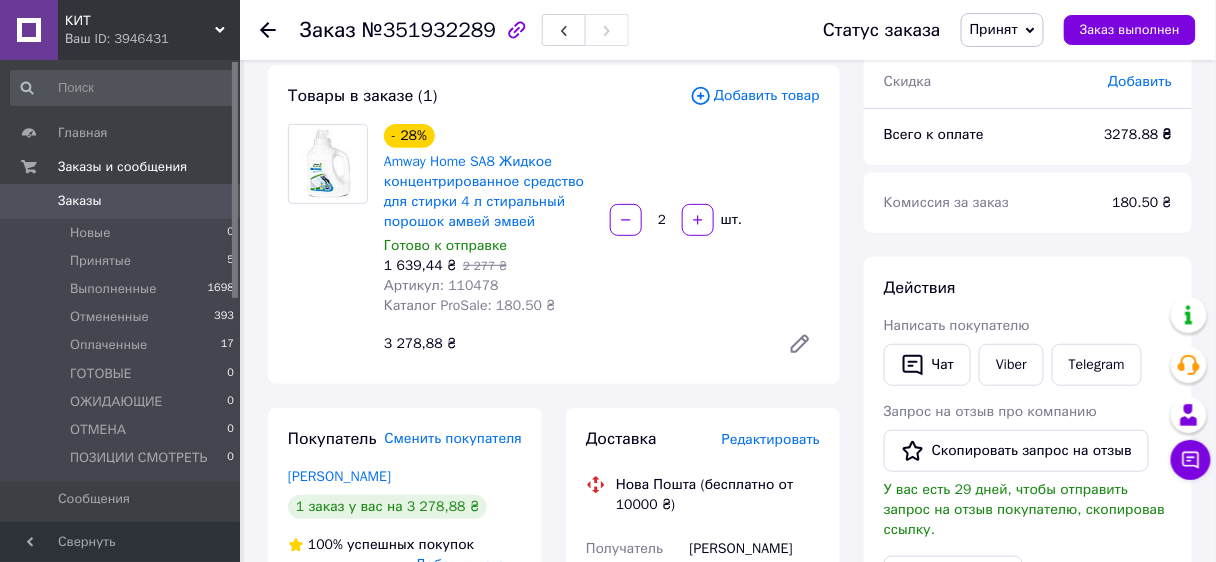 click 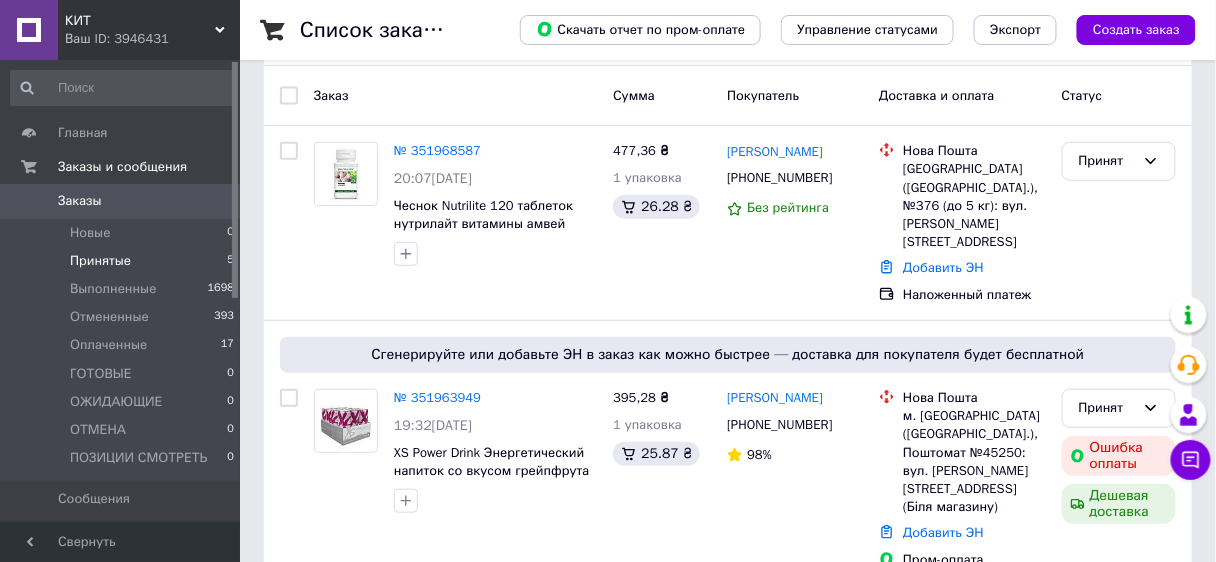 scroll, scrollTop: 0, scrollLeft: 0, axis: both 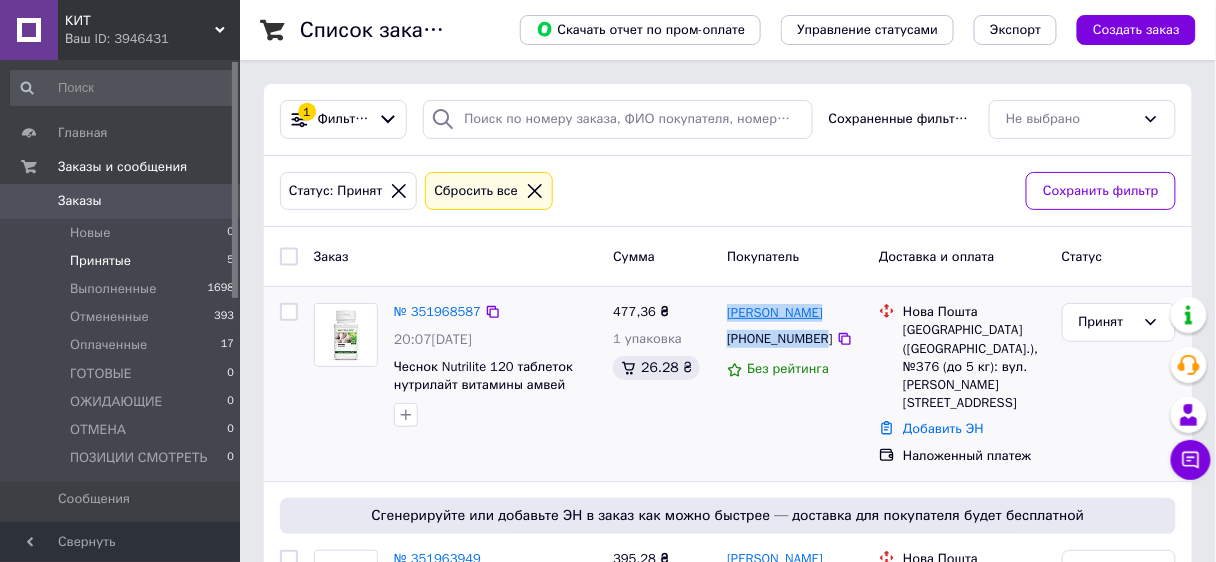 drag, startPoint x: 821, startPoint y: 339, endPoint x: 728, endPoint y: 314, distance: 96.30161 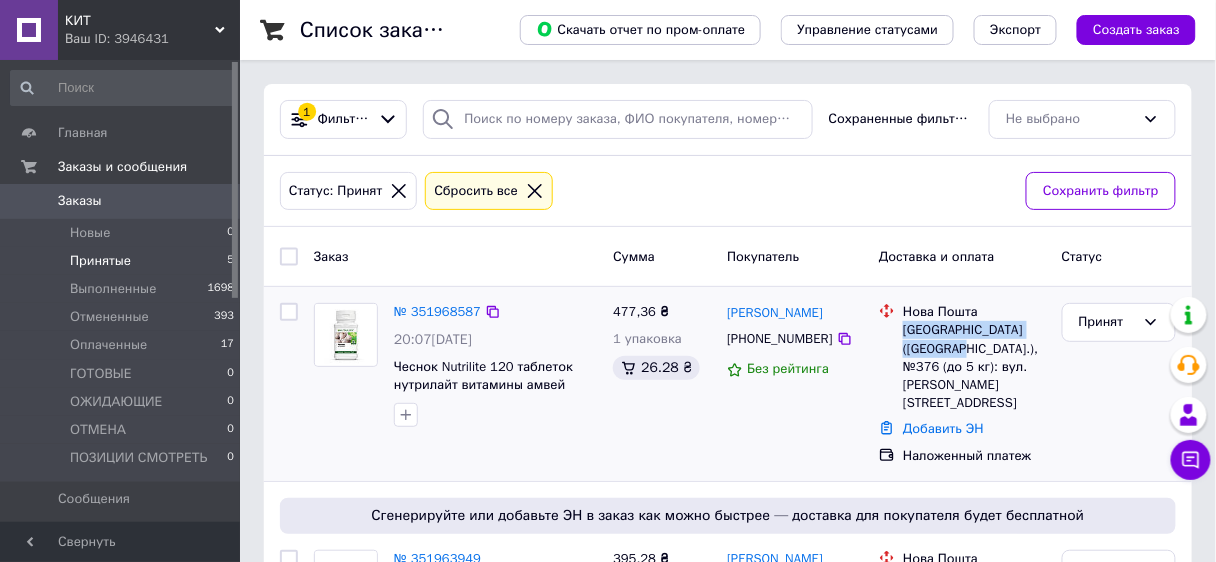 drag, startPoint x: 905, startPoint y: 326, endPoint x: 941, endPoint y: 340, distance: 38.626415 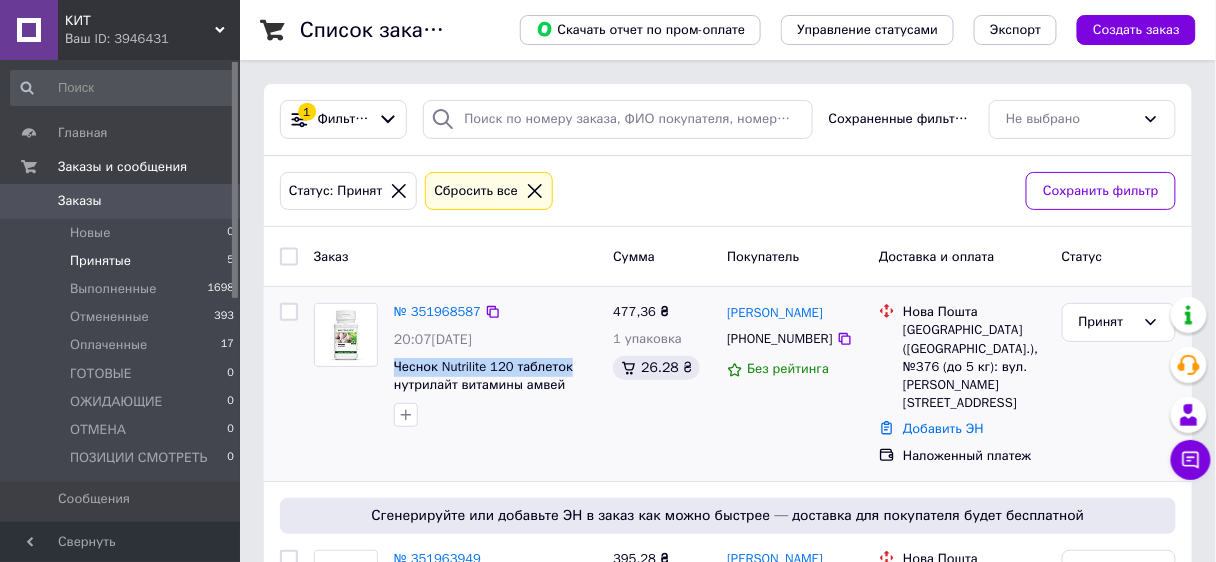 drag, startPoint x: 570, startPoint y: 364, endPoint x: 387, endPoint y: 364, distance: 183 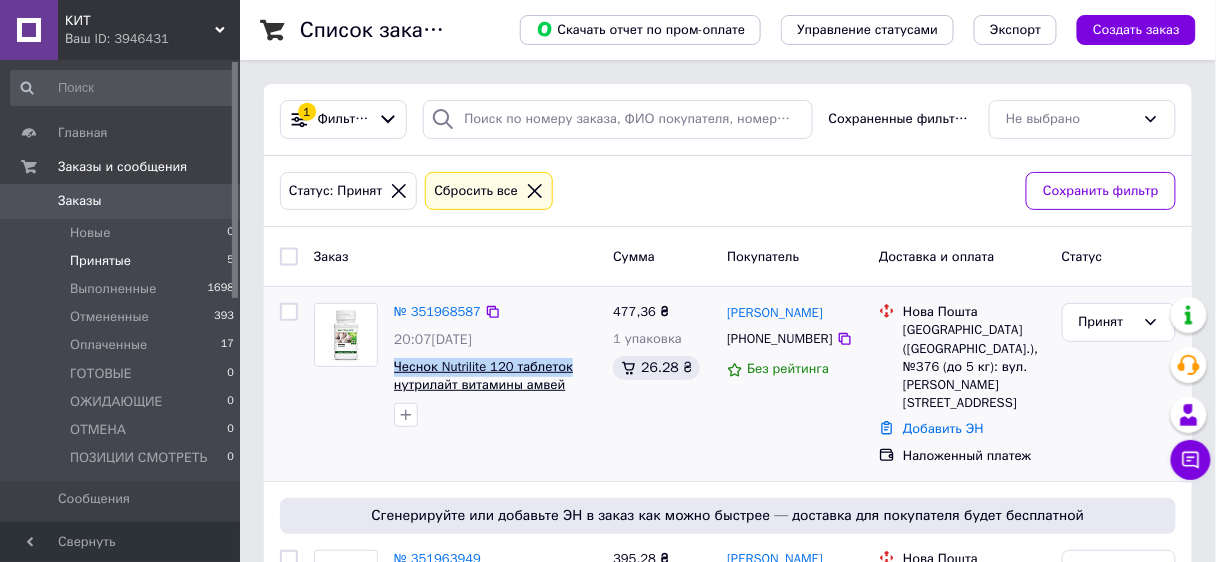 copy on "Чеснок Nutrilite 120 таблеток" 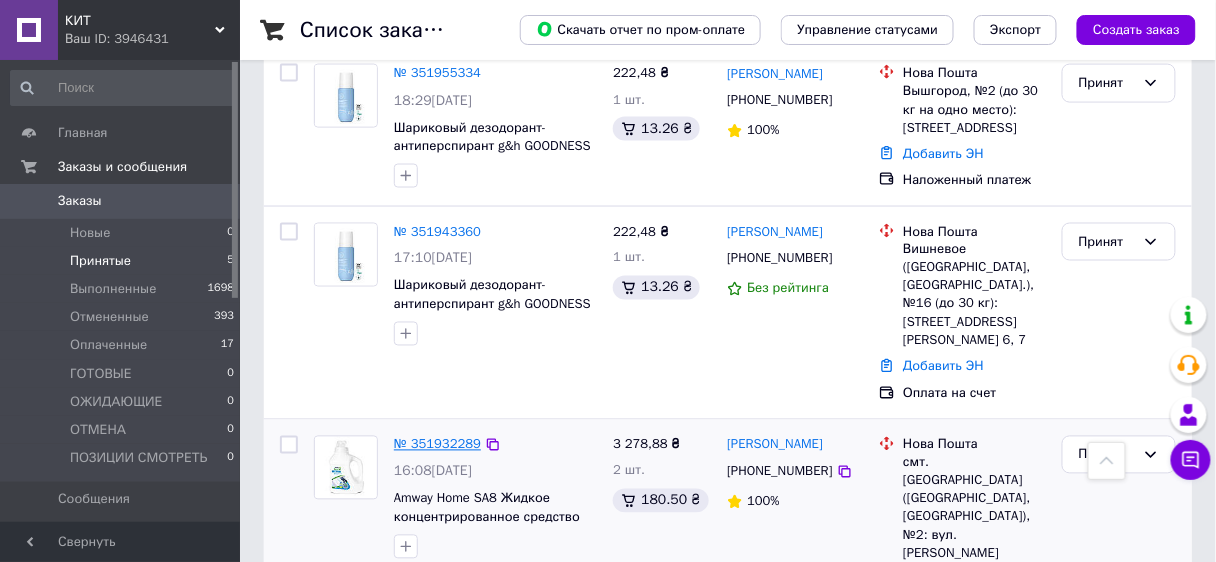 click on "№ 351932289" at bounding box center [437, 444] 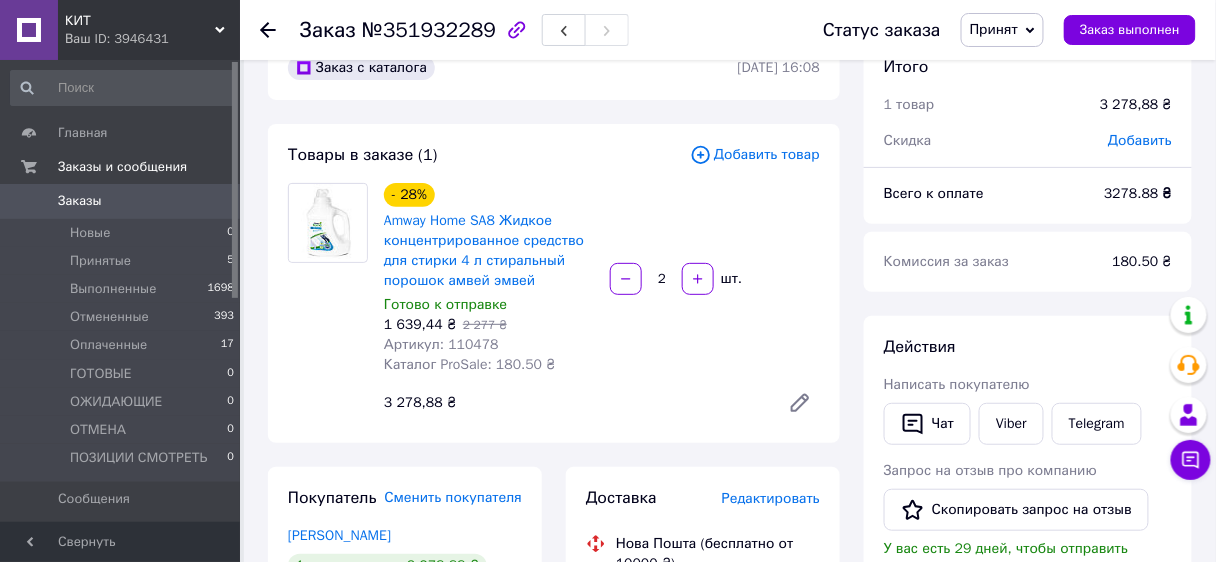 scroll, scrollTop: 0, scrollLeft: 0, axis: both 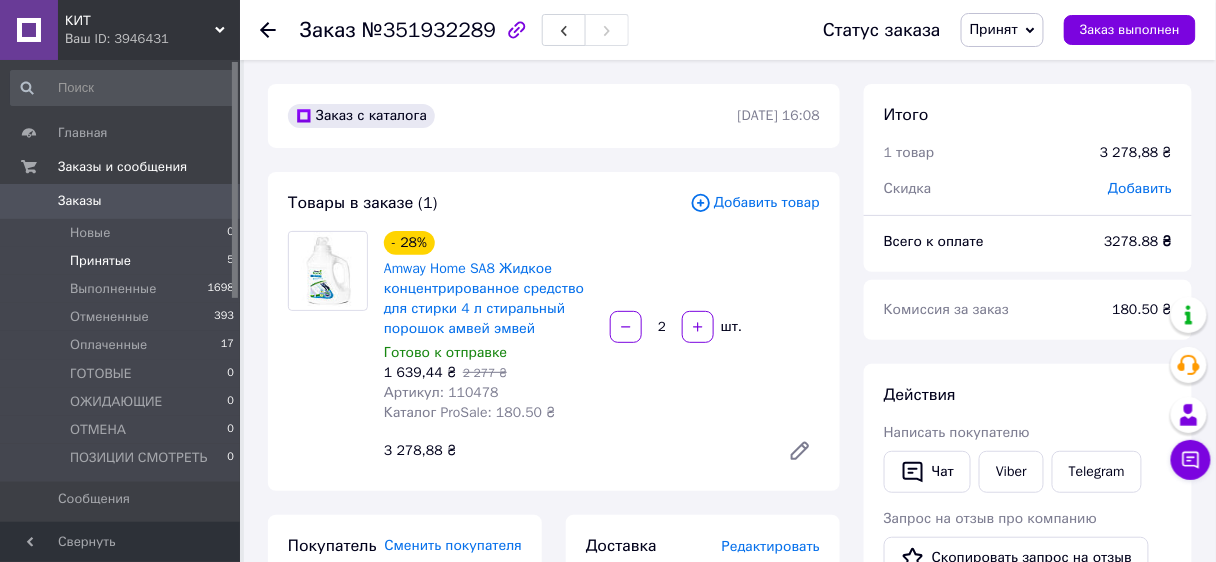 click on "Принятые 5" at bounding box center (123, 261) 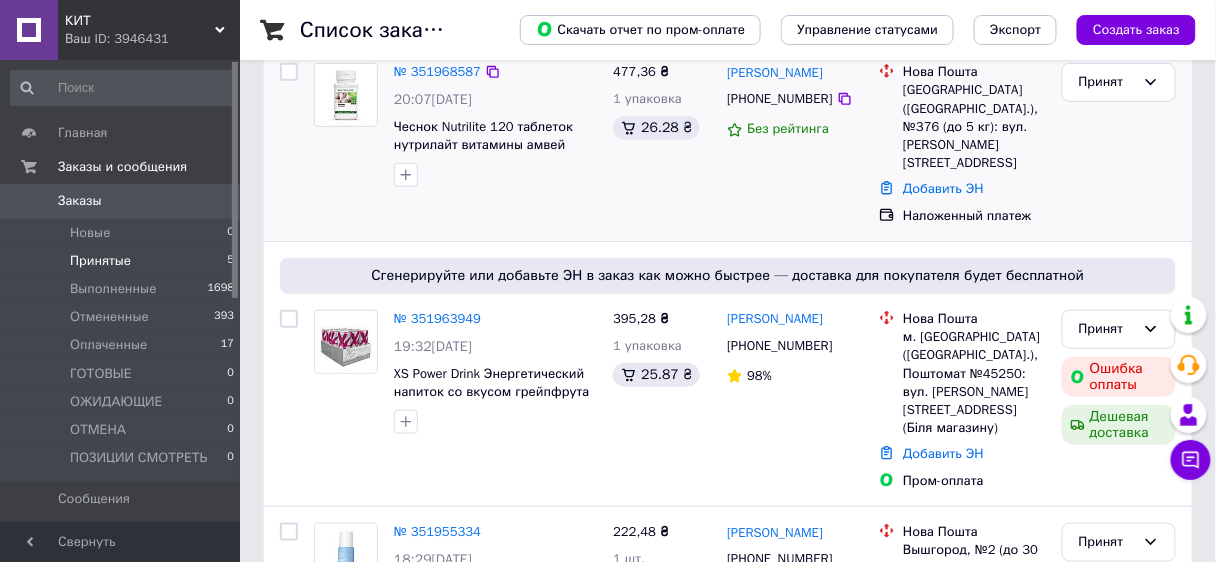 scroll, scrollTop: 400, scrollLeft: 0, axis: vertical 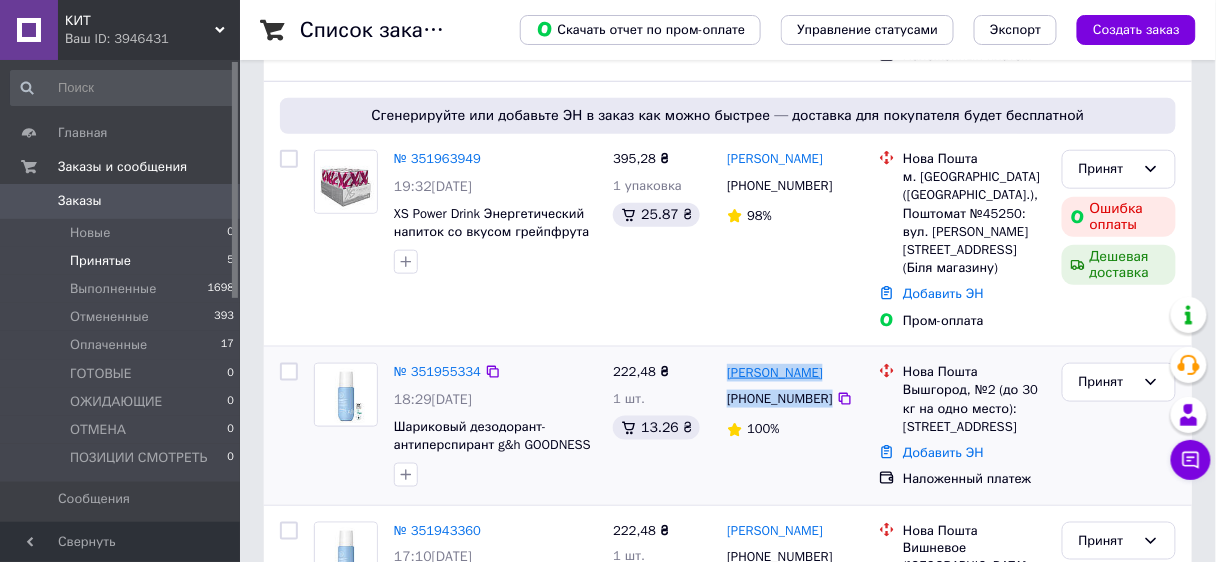 drag, startPoint x: 823, startPoint y: 339, endPoint x: 727, endPoint y: 321, distance: 97.67292 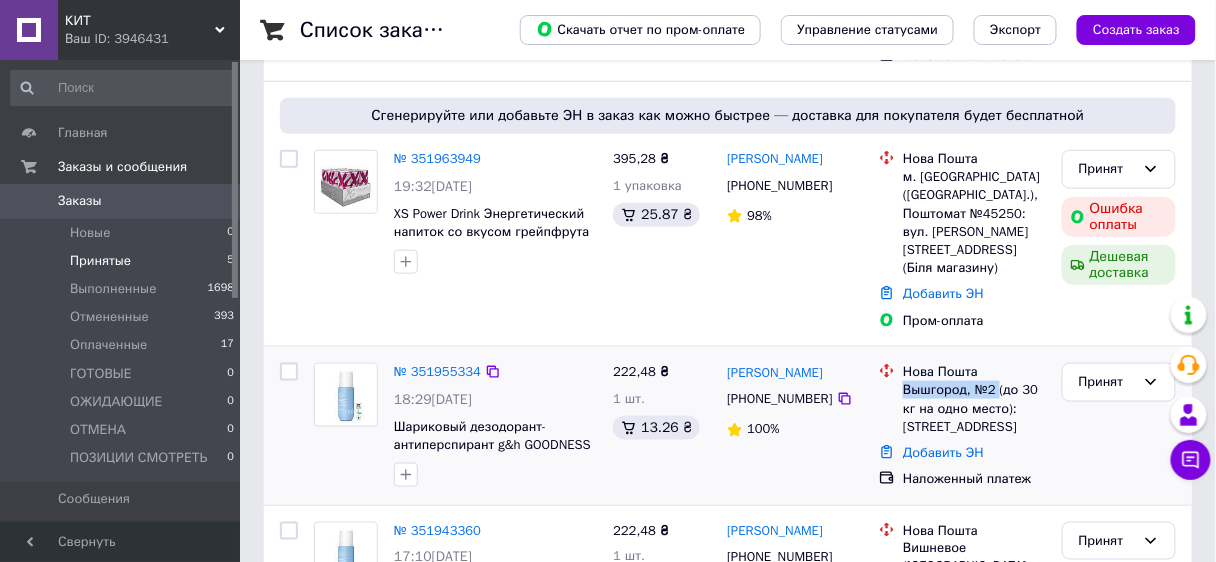 drag, startPoint x: 904, startPoint y: 333, endPoint x: 995, endPoint y: 335, distance: 91.02197 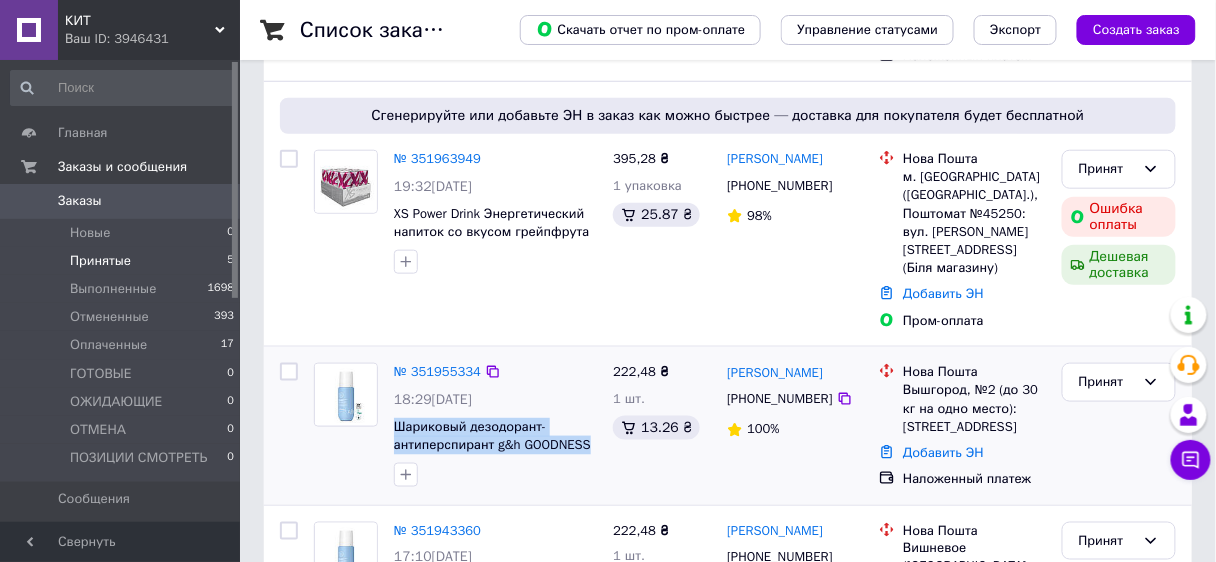 drag, startPoint x: 391, startPoint y: 366, endPoint x: 600, endPoint y: 394, distance: 210.86726 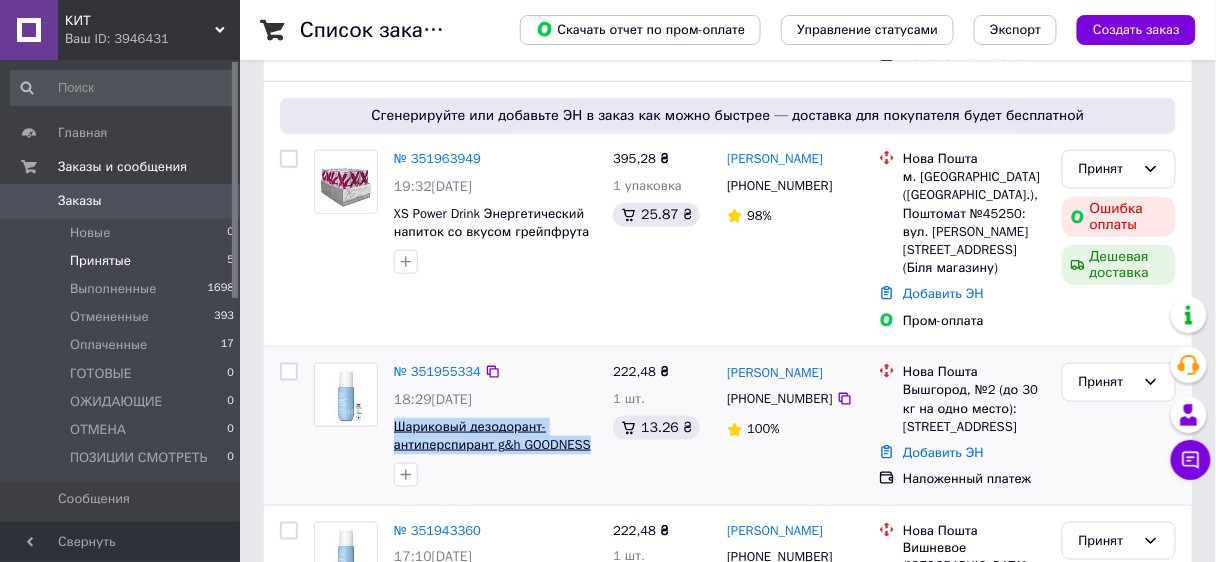 copy on "Шариковый дезодорант-антиперспирант g&h GOODNESS" 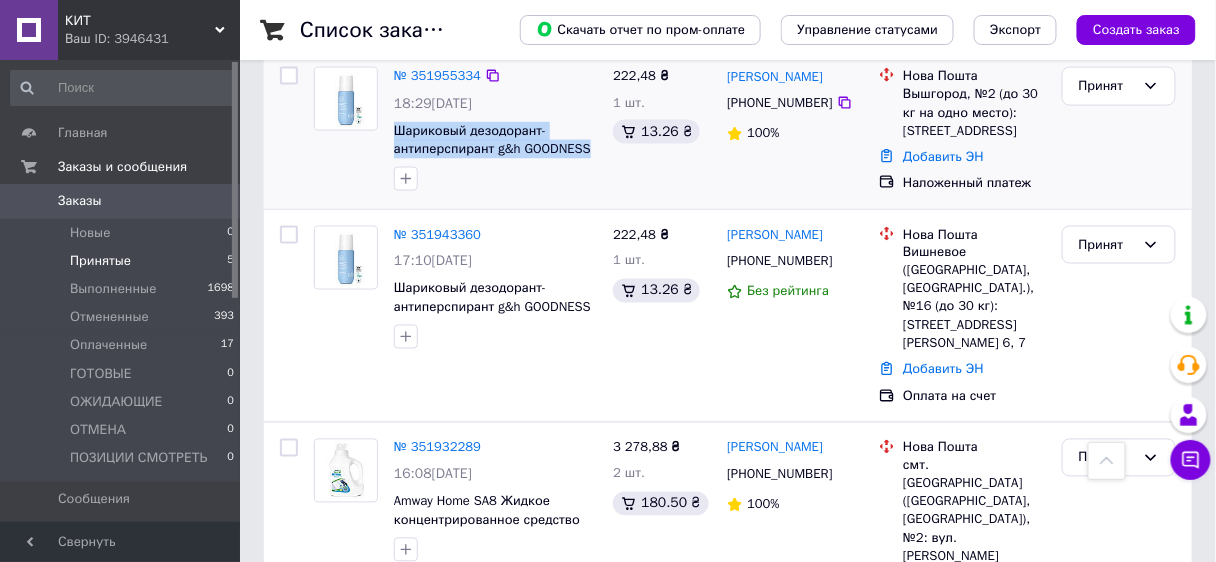 scroll, scrollTop: 699, scrollLeft: 0, axis: vertical 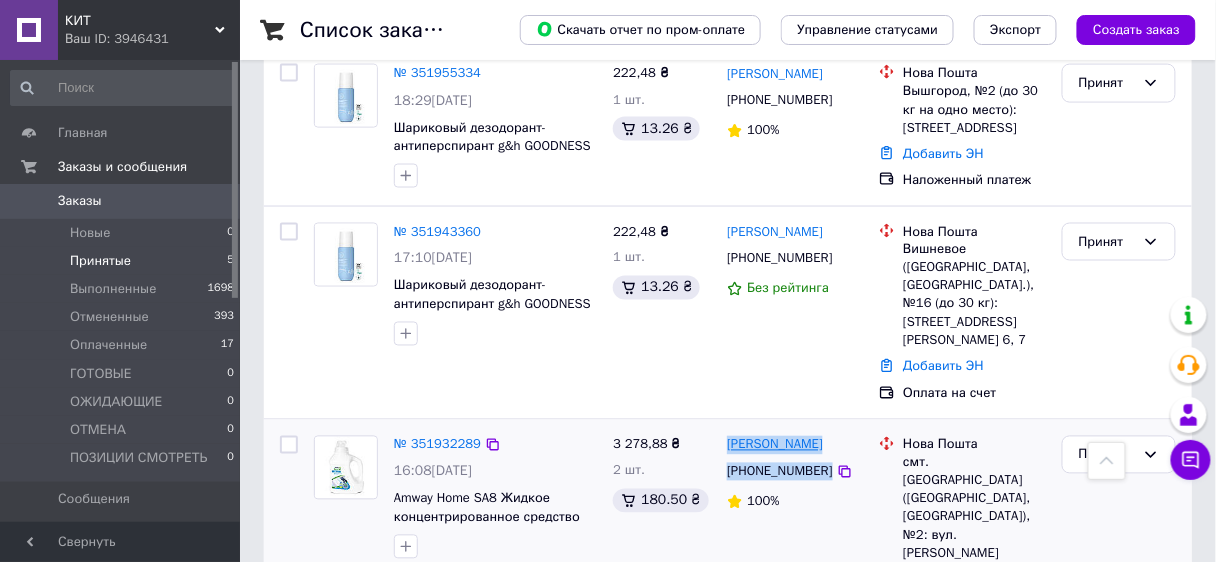 drag, startPoint x: 823, startPoint y: 400, endPoint x: 729, endPoint y: 370, distance: 98.67117 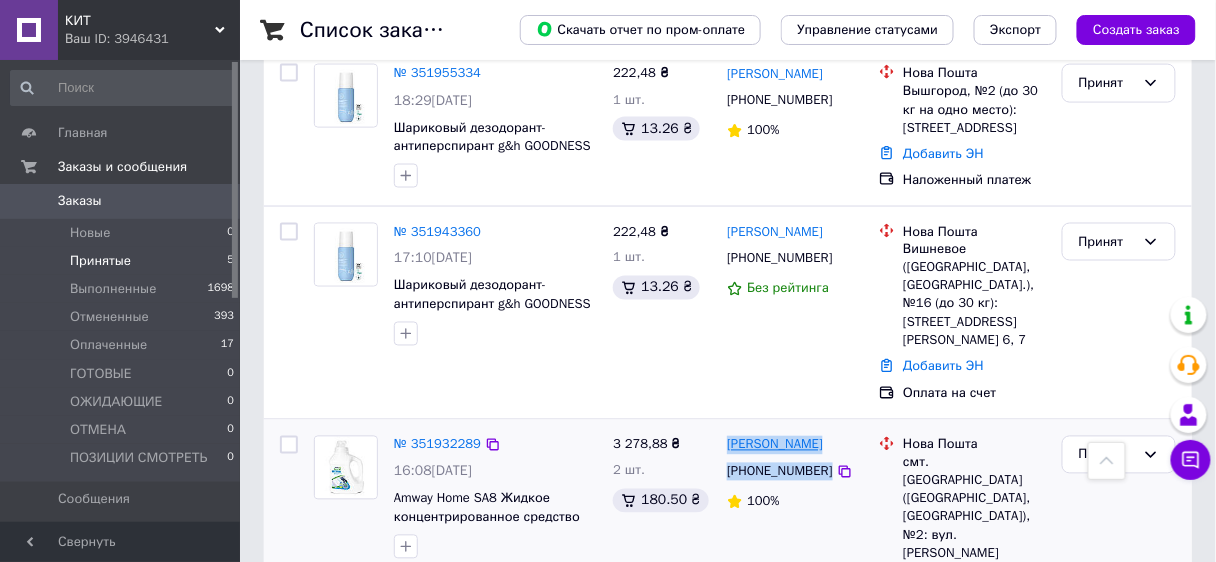 copy on "[PERSON_NAME] [PHONE_NUMBER]" 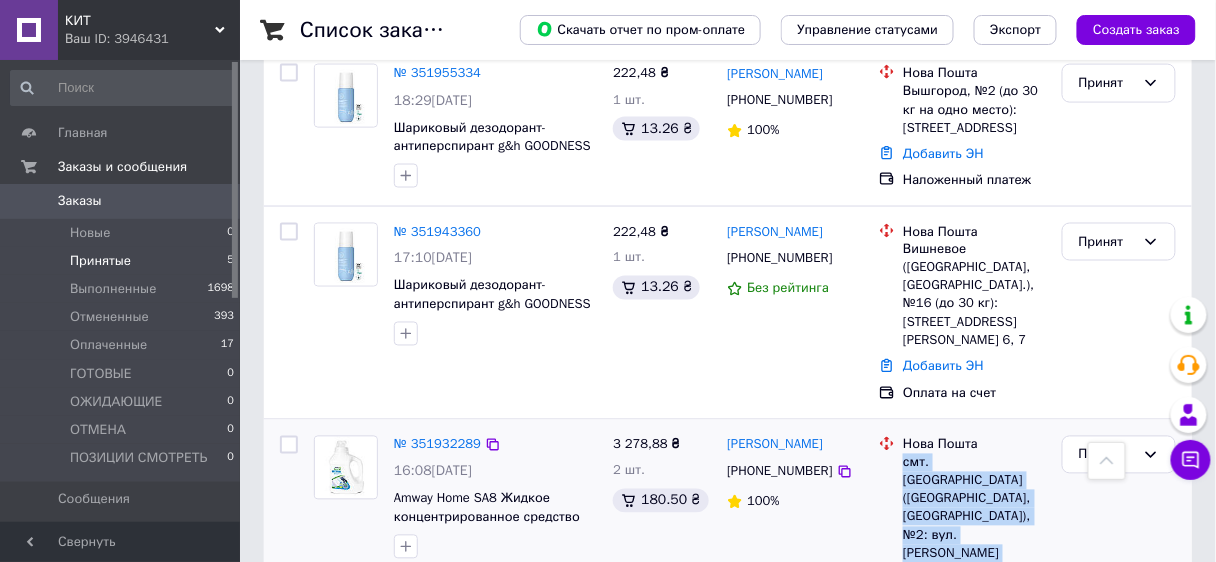 drag, startPoint x: 902, startPoint y: 393, endPoint x: 931, endPoint y: 458, distance: 71.17584 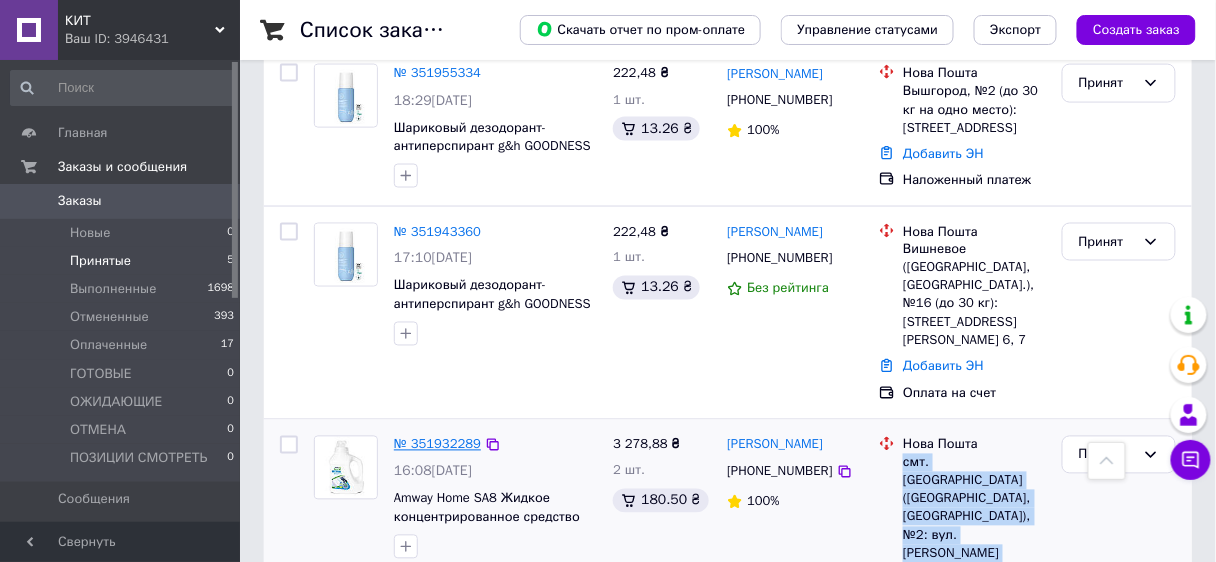 click on "№ 351932289" at bounding box center (437, 444) 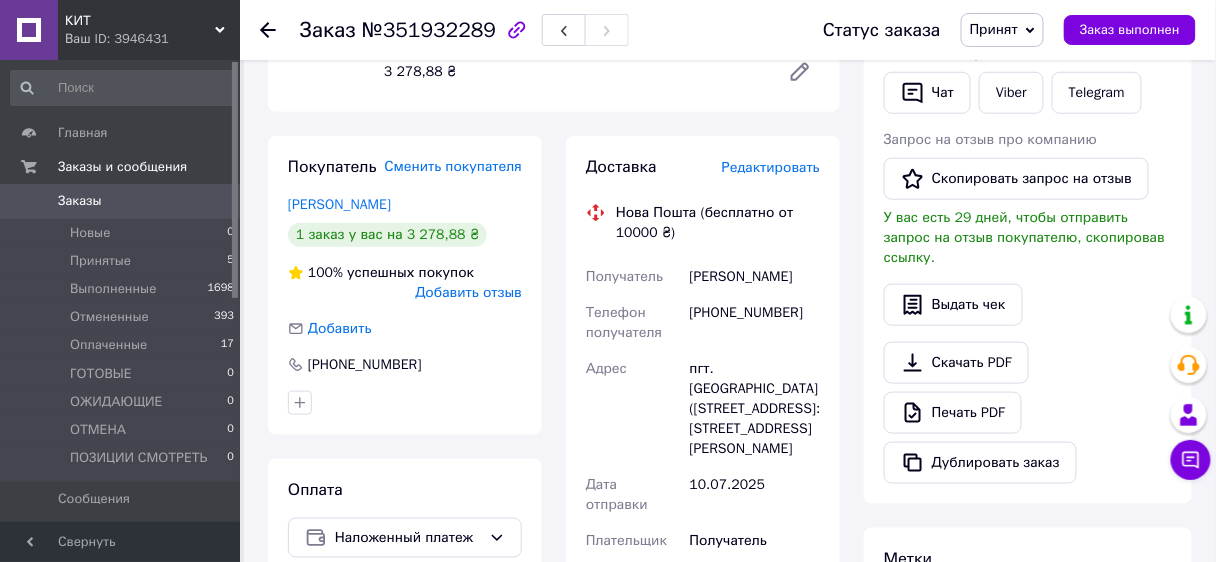 scroll, scrollTop: 59, scrollLeft: 0, axis: vertical 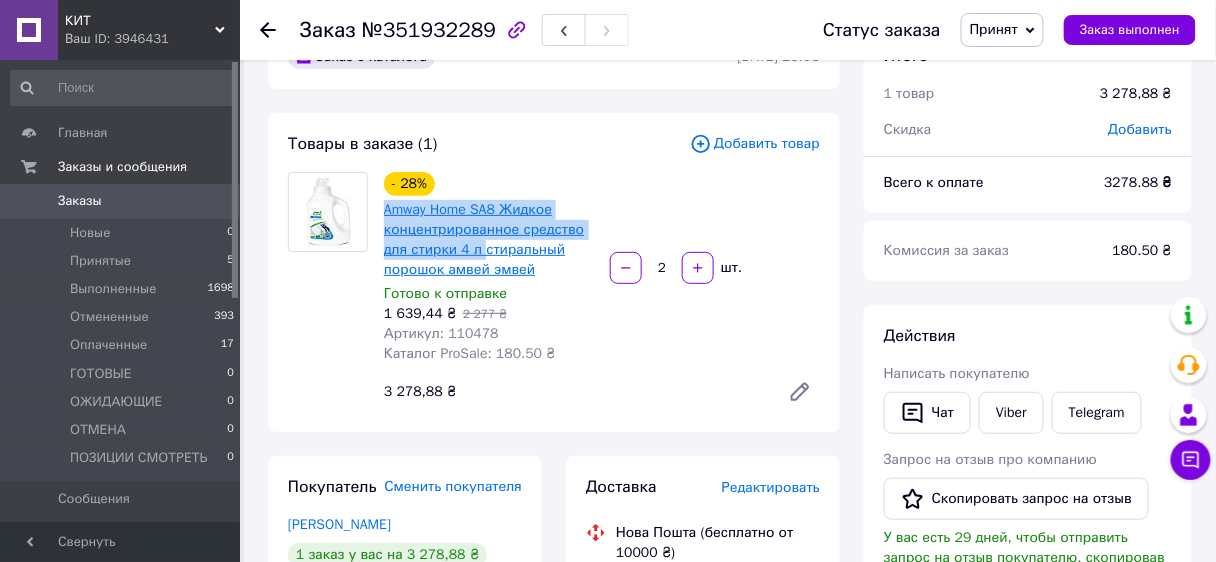 drag, startPoint x: 378, startPoint y: 206, endPoint x: 480, endPoint y: 248, distance: 110.308655 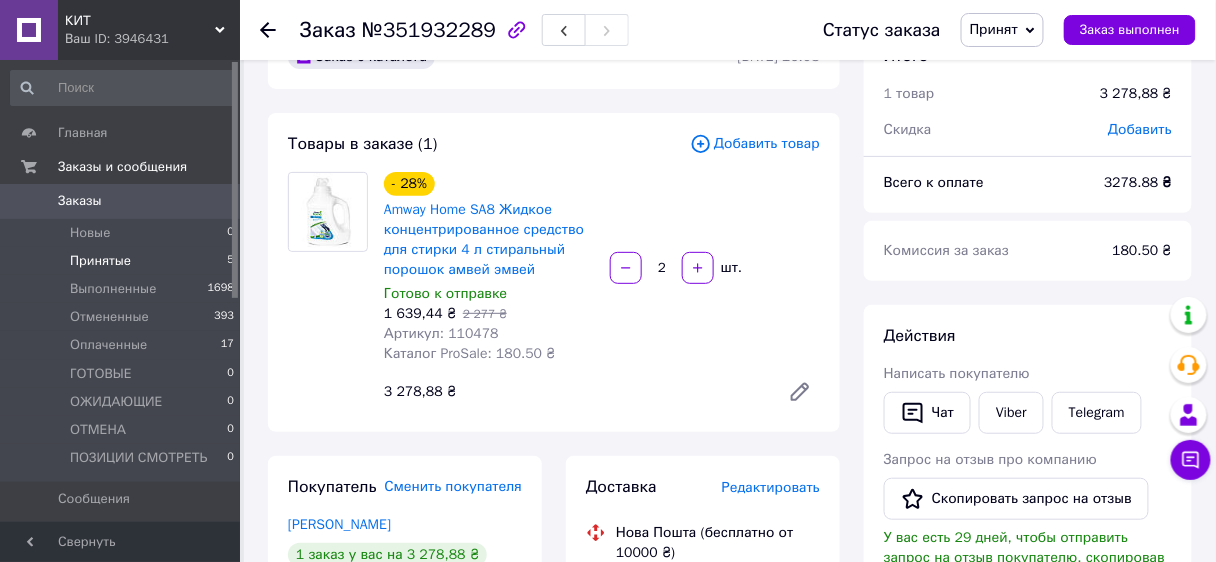 click on "Принятые 5" at bounding box center [123, 261] 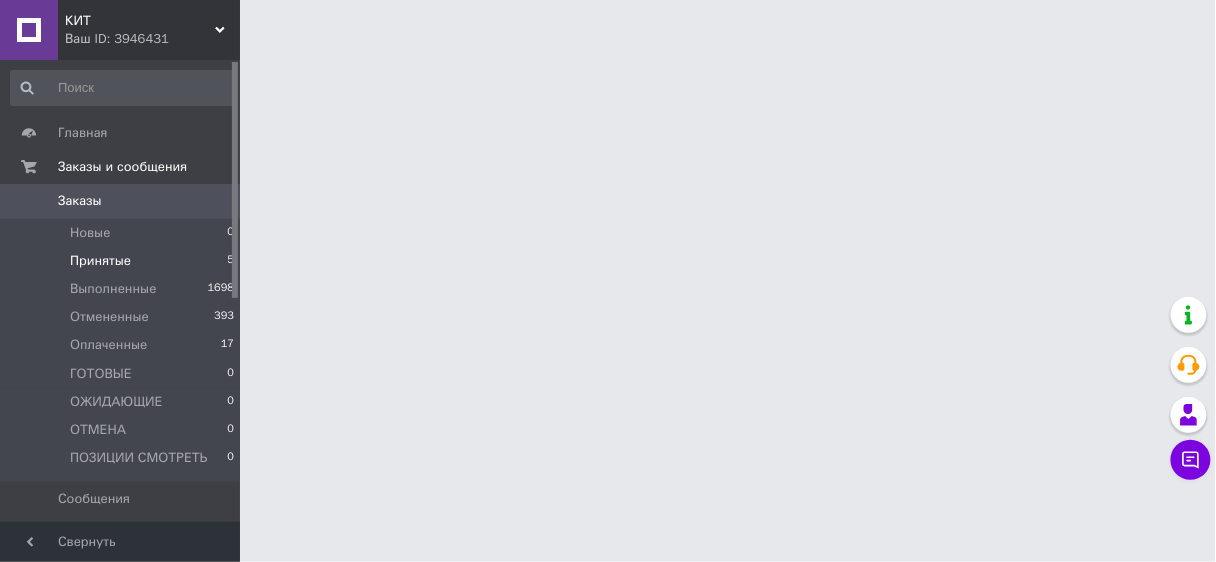 scroll, scrollTop: 0, scrollLeft: 0, axis: both 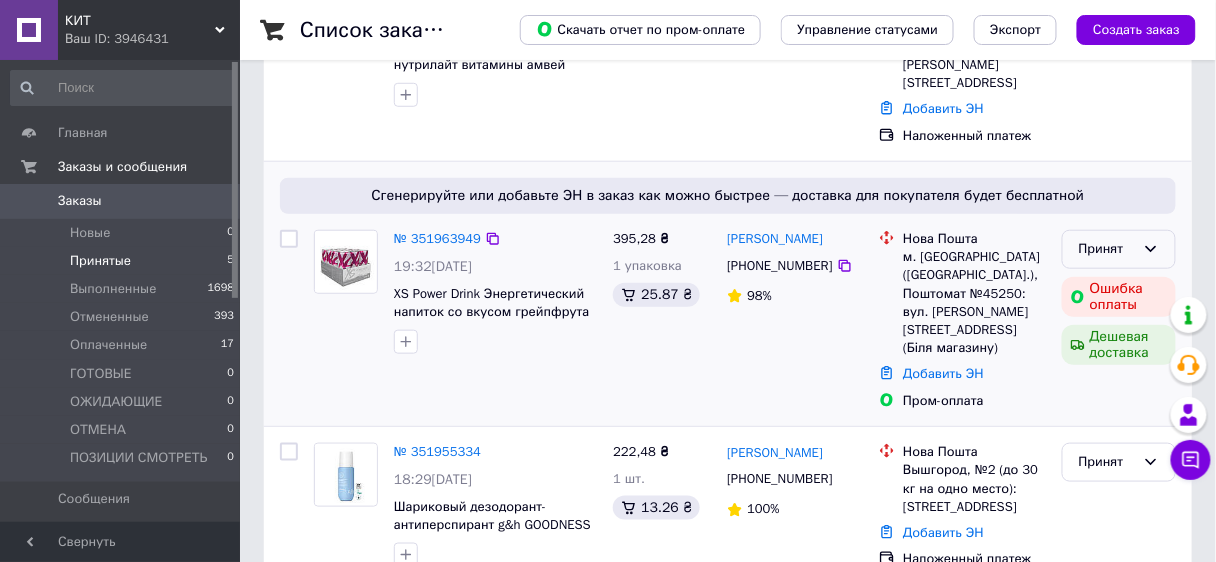 click on "Принят" at bounding box center (1107, 249) 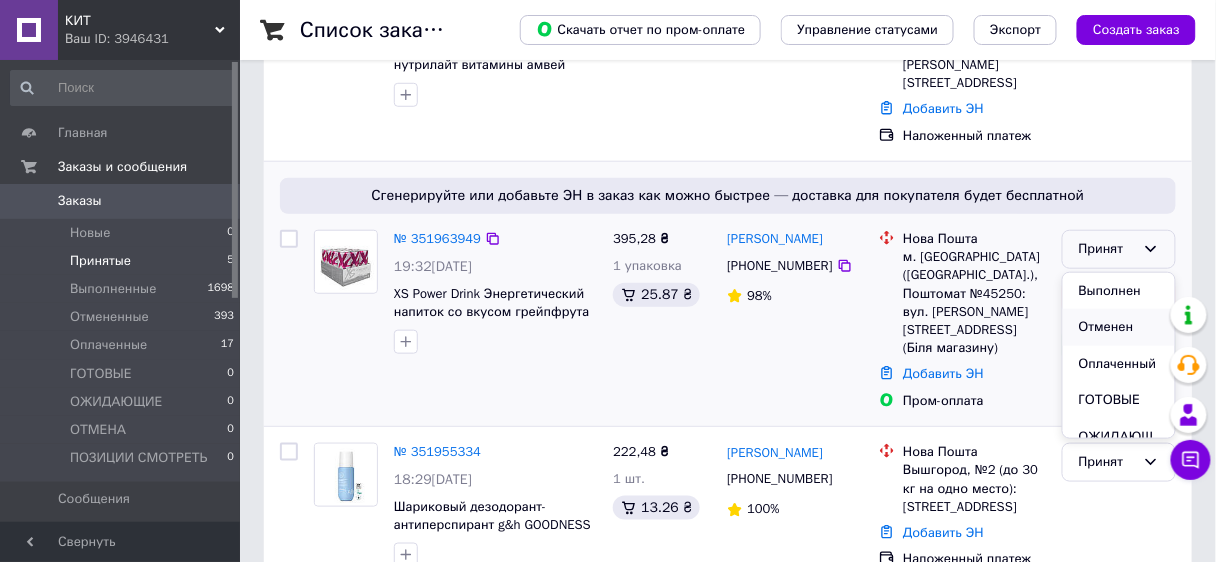 click on "Отменен" at bounding box center (1119, 327) 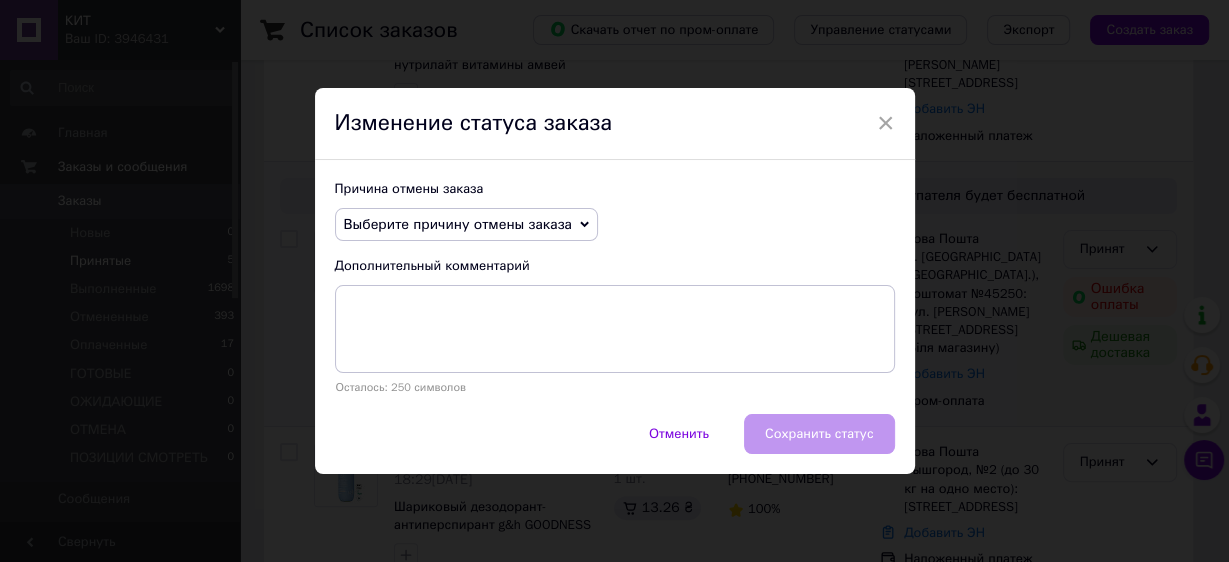 click on "Выберите причину отмены заказа" at bounding box center [458, 224] 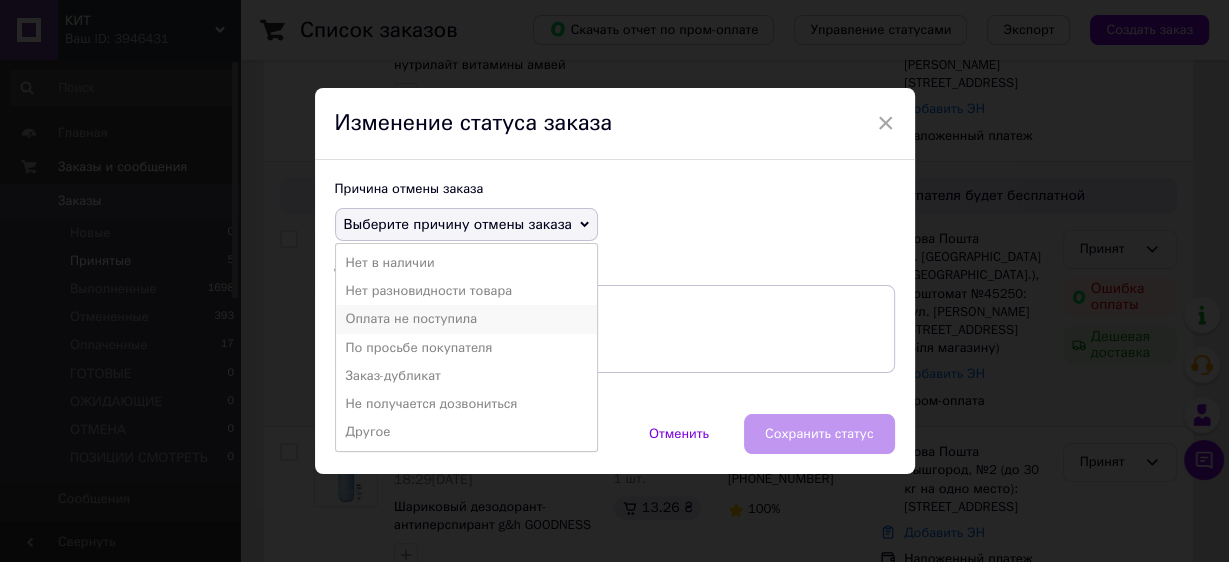 click on "Оплата не поступила" at bounding box center [466, 319] 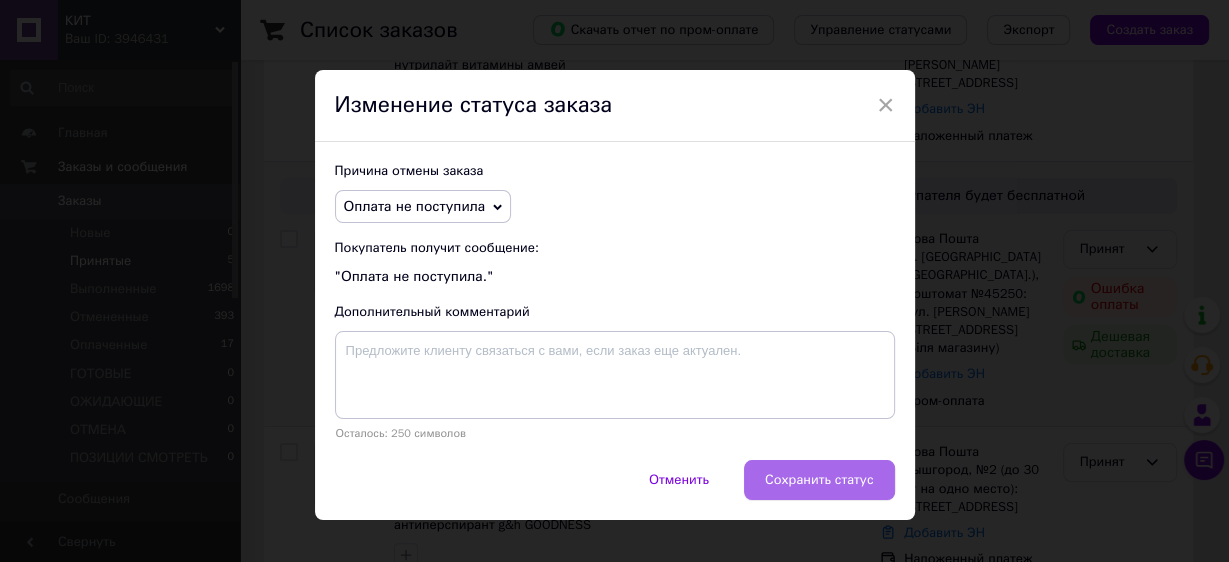 click on "Сохранить статус" at bounding box center [819, 480] 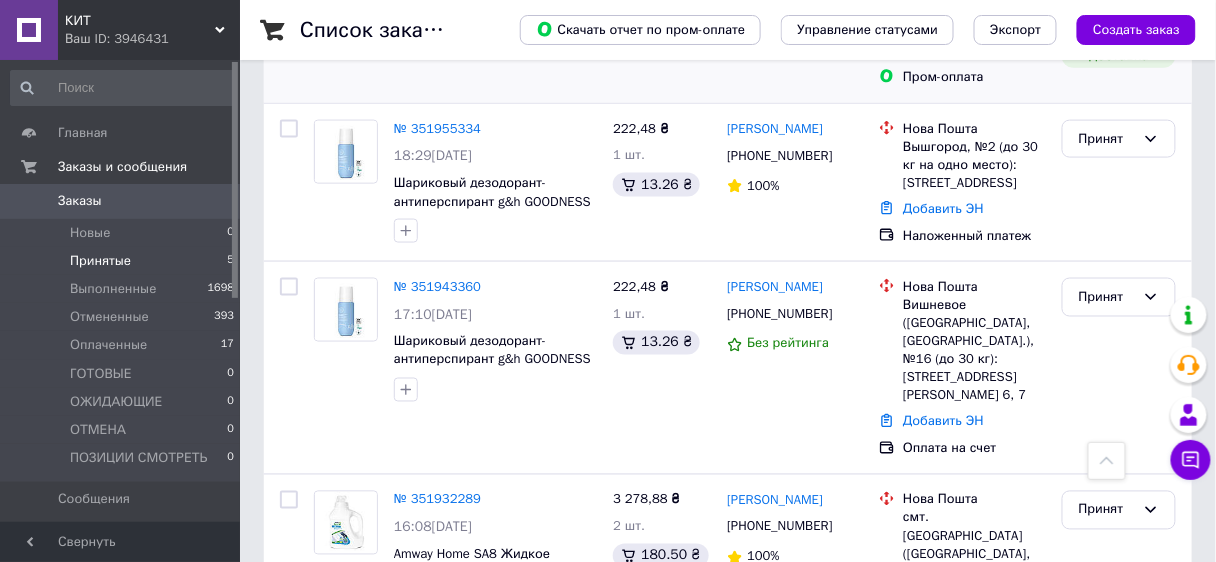 scroll, scrollTop: 672, scrollLeft: 0, axis: vertical 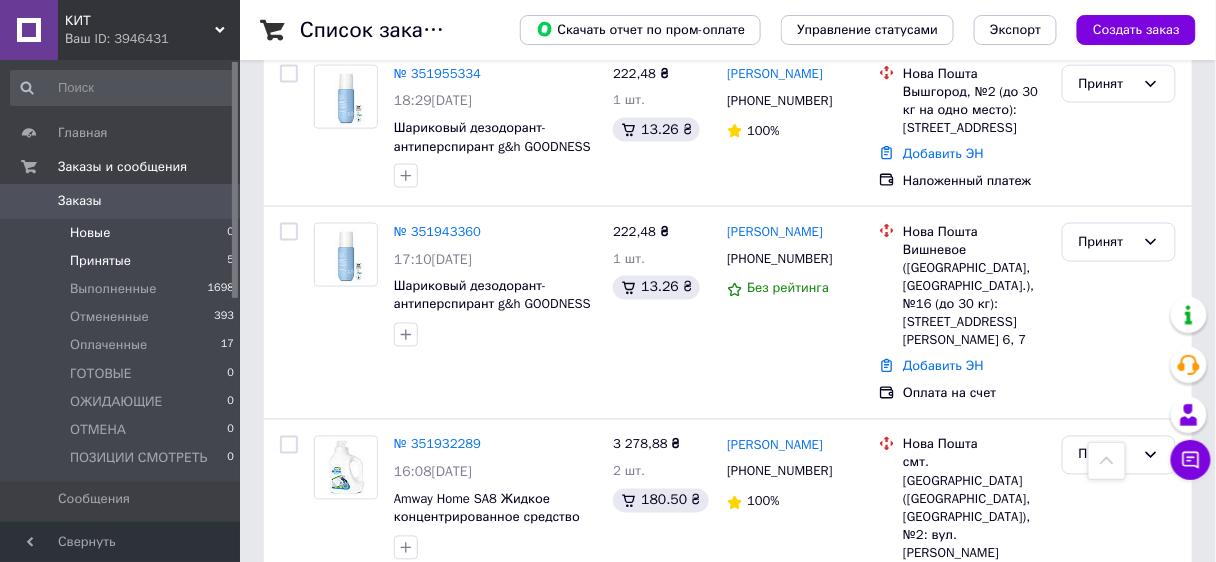 click on "Новые 0" at bounding box center (123, 233) 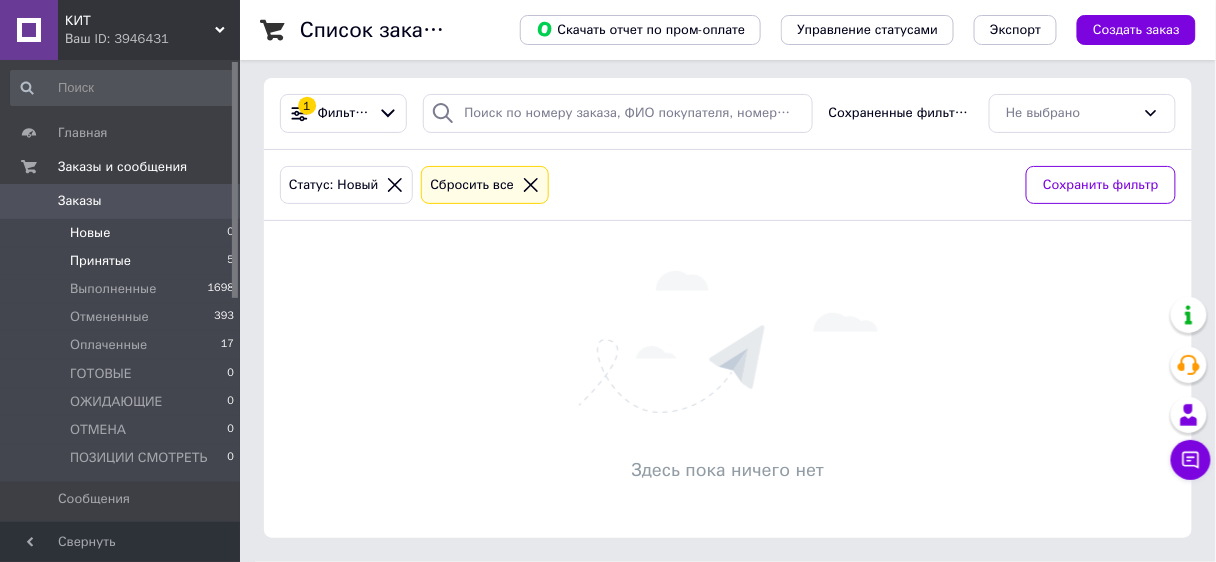 scroll, scrollTop: 0, scrollLeft: 0, axis: both 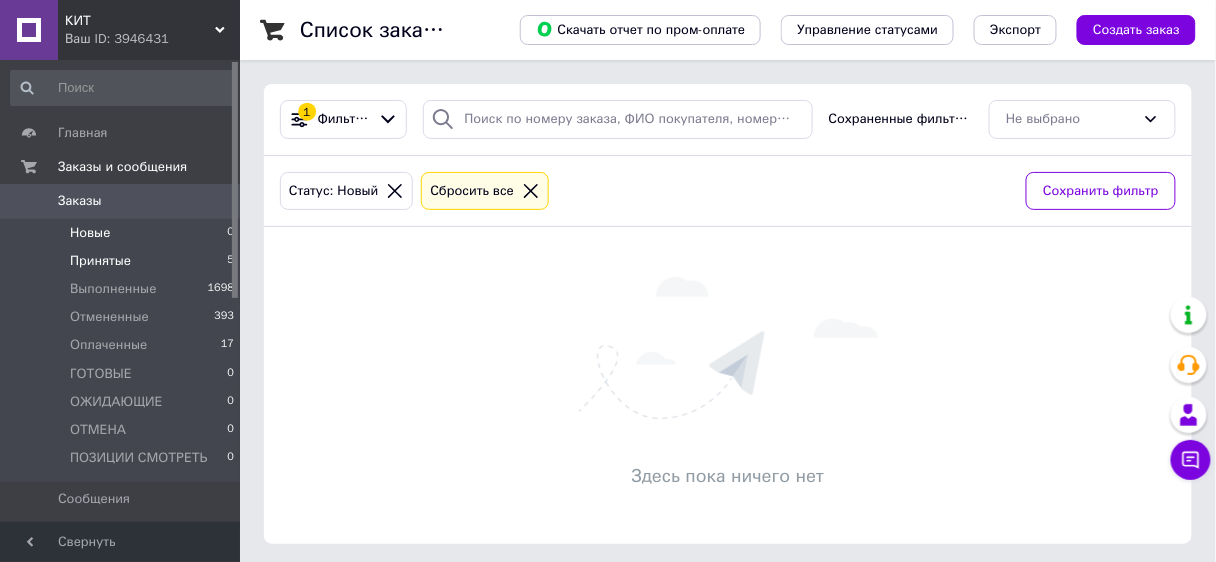 click on "Принятые 5" at bounding box center [123, 261] 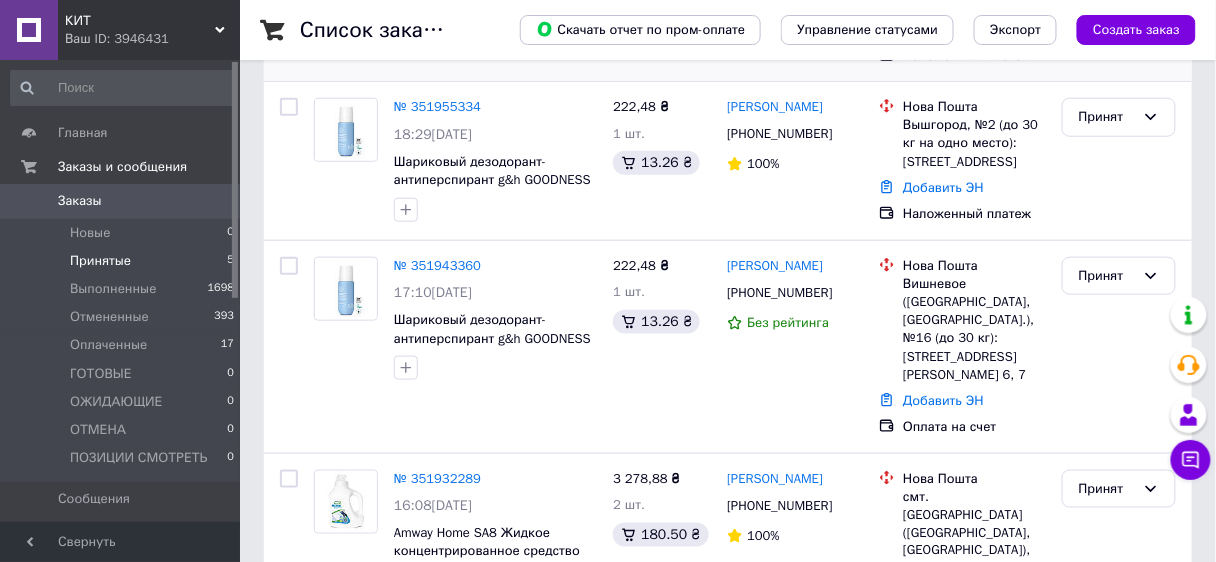 scroll, scrollTop: 452, scrollLeft: 0, axis: vertical 